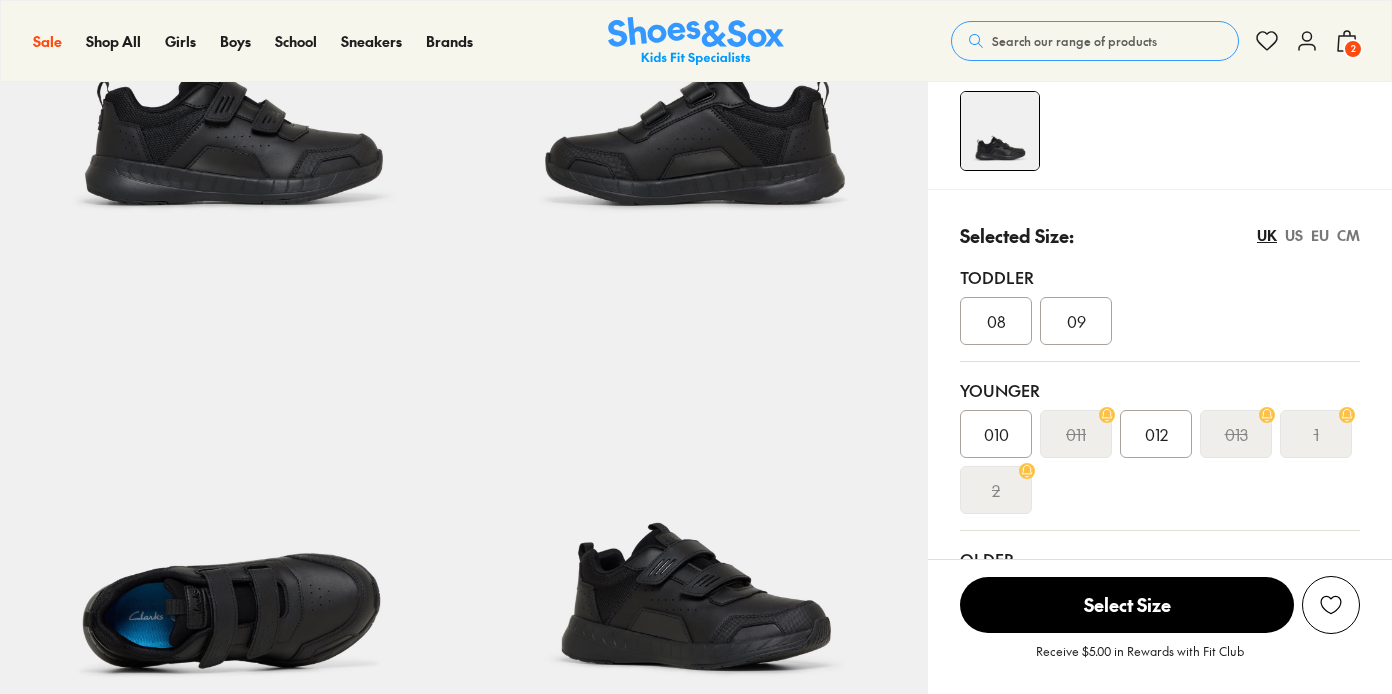 scroll, scrollTop: 323, scrollLeft: 1, axis: both 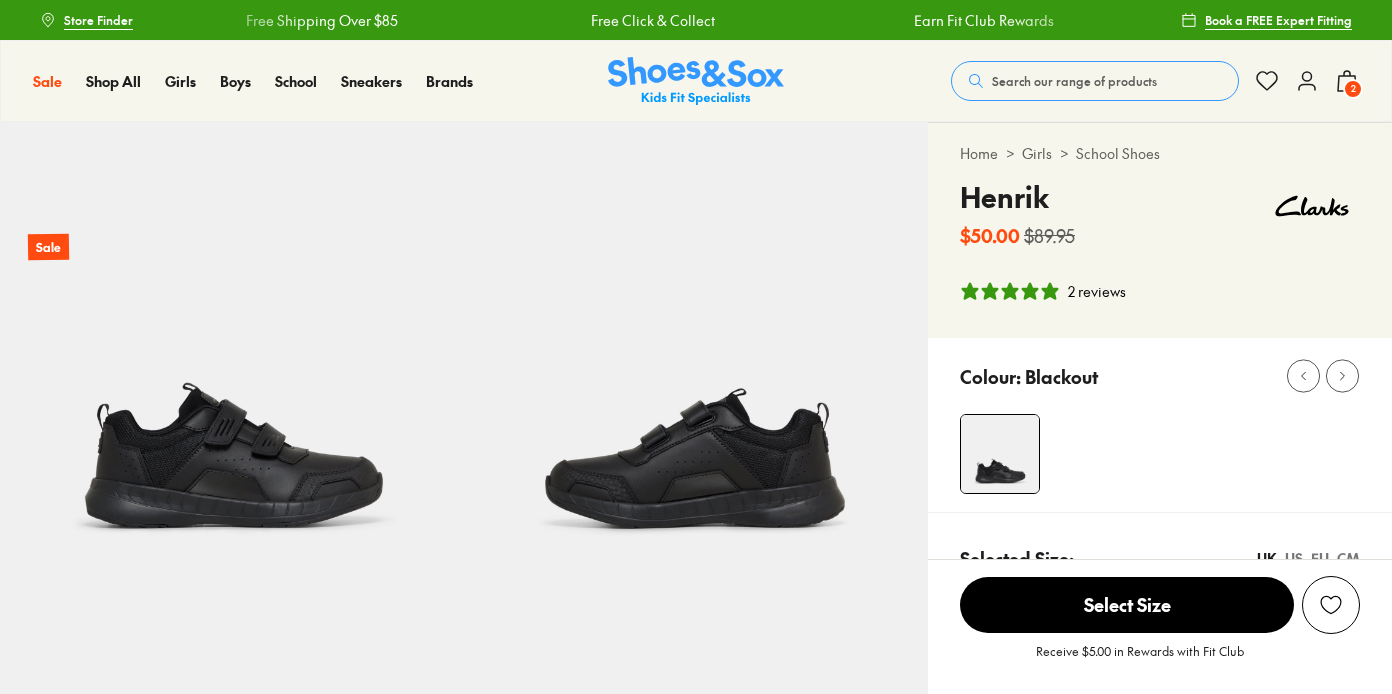 select on "*" 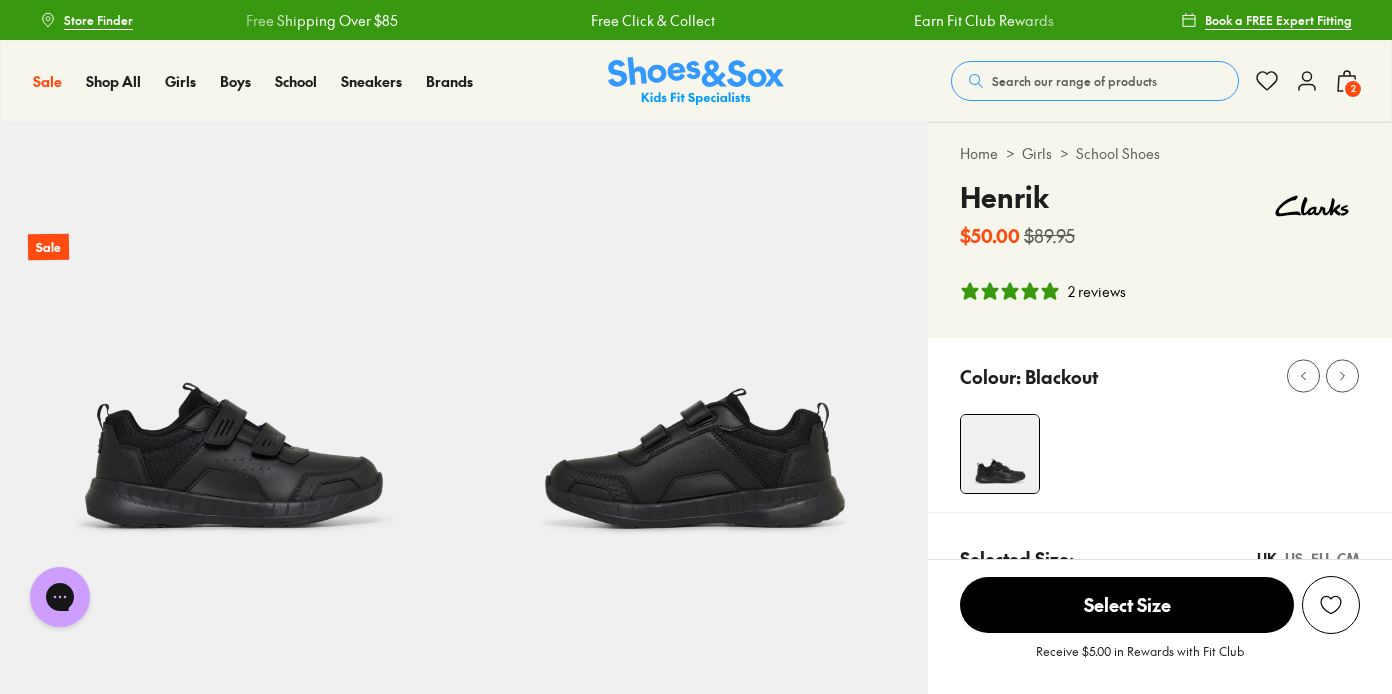 scroll, scrollTop: 0, scrollLeft: 0, axis: both 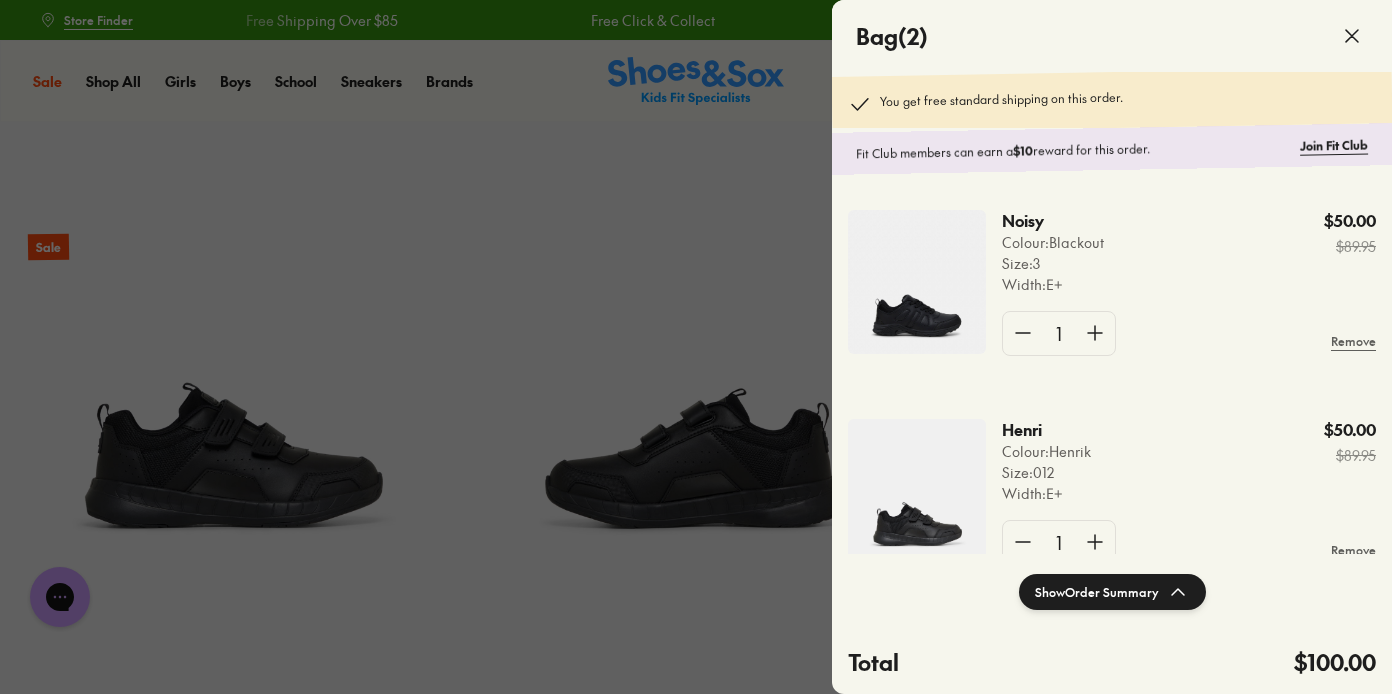 click 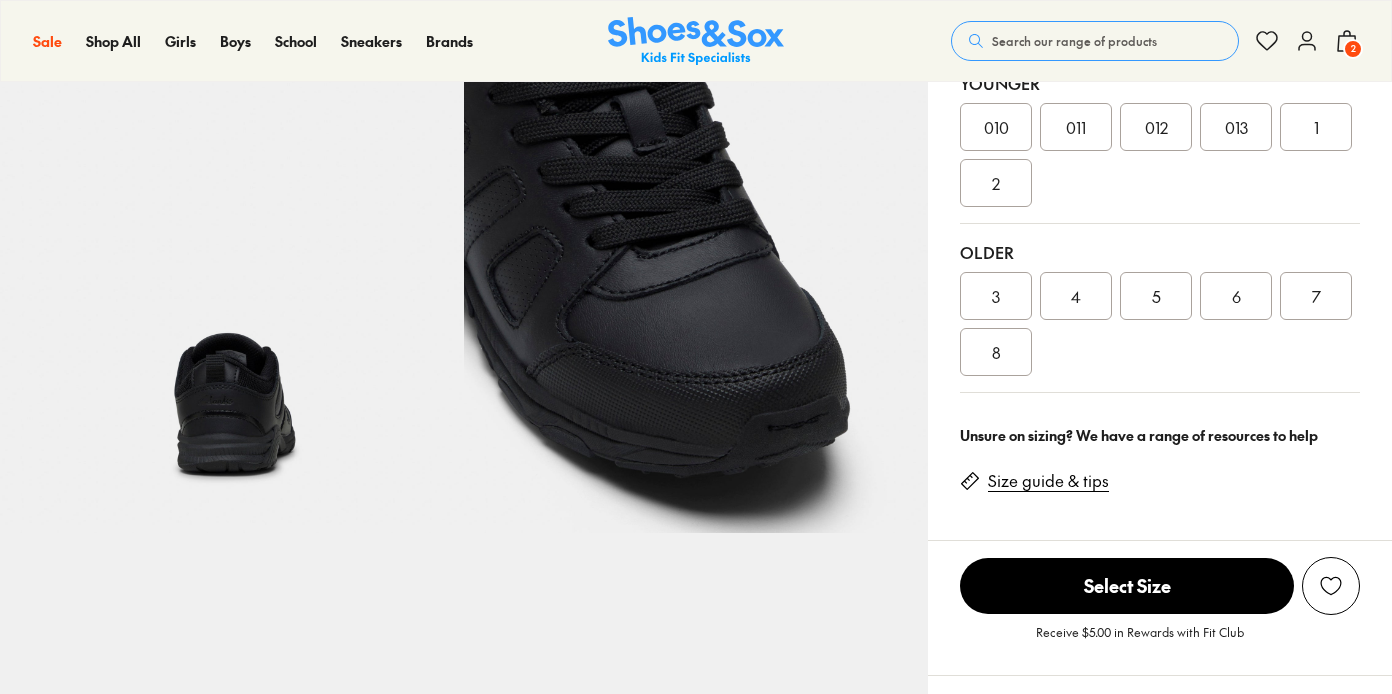 scroll, scrollTop: 609, scrollLeft: 0, axis: vertical 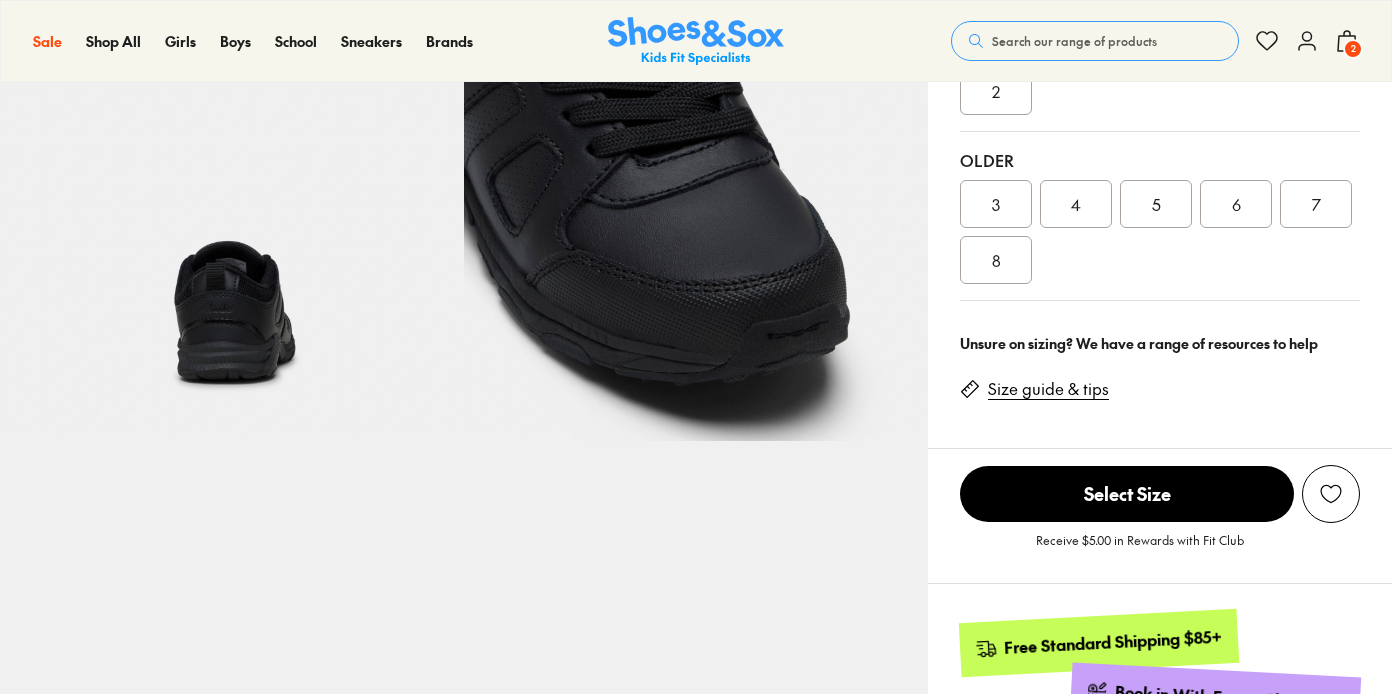 select on "*" 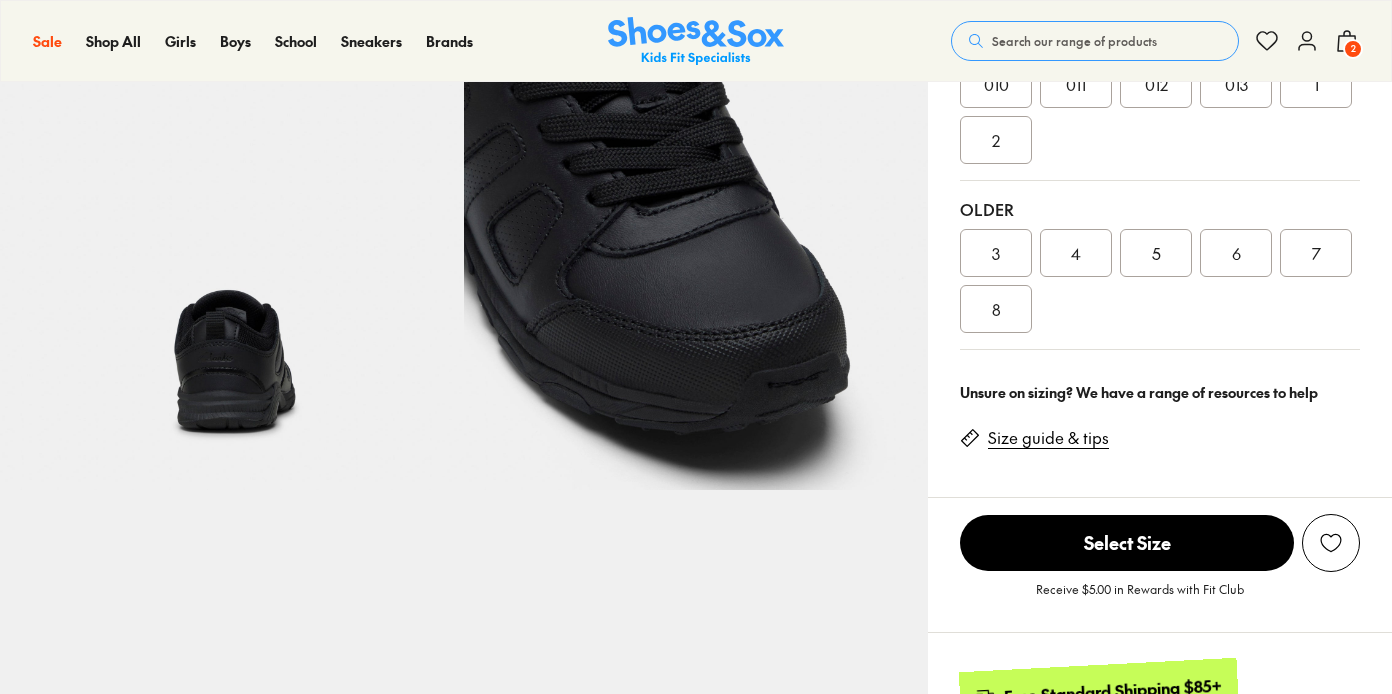scroll, scrollTop: 0, scrollLeft: 0, axis: both 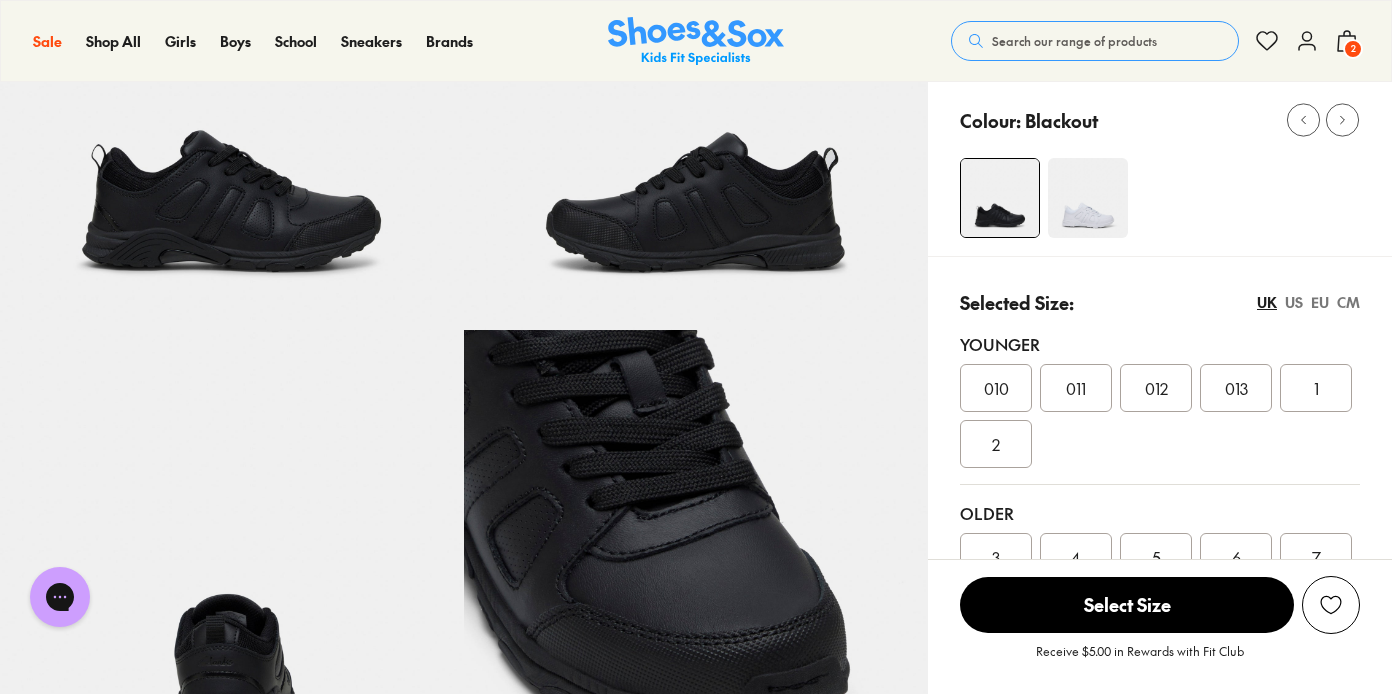 click on "012" at bounding box center (1156, 388) 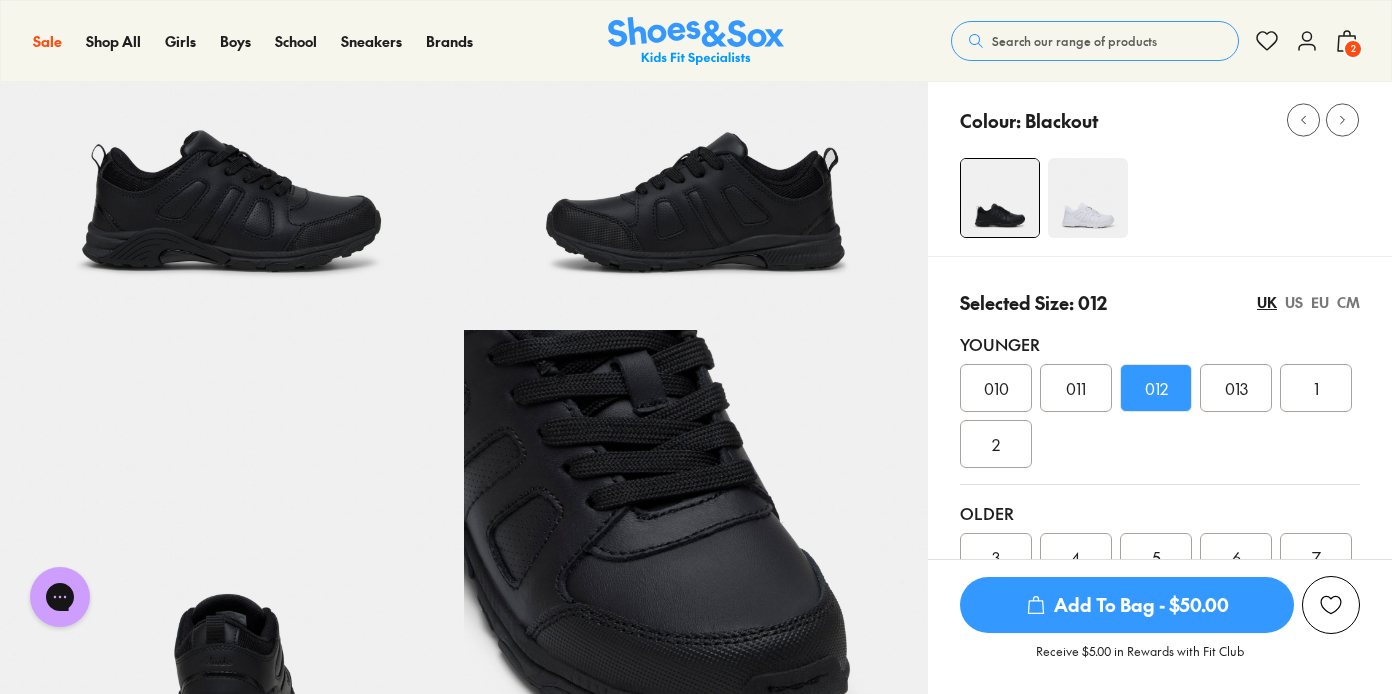 click on "Add To Bag - $50.00" at bounding box center [1127, 605] 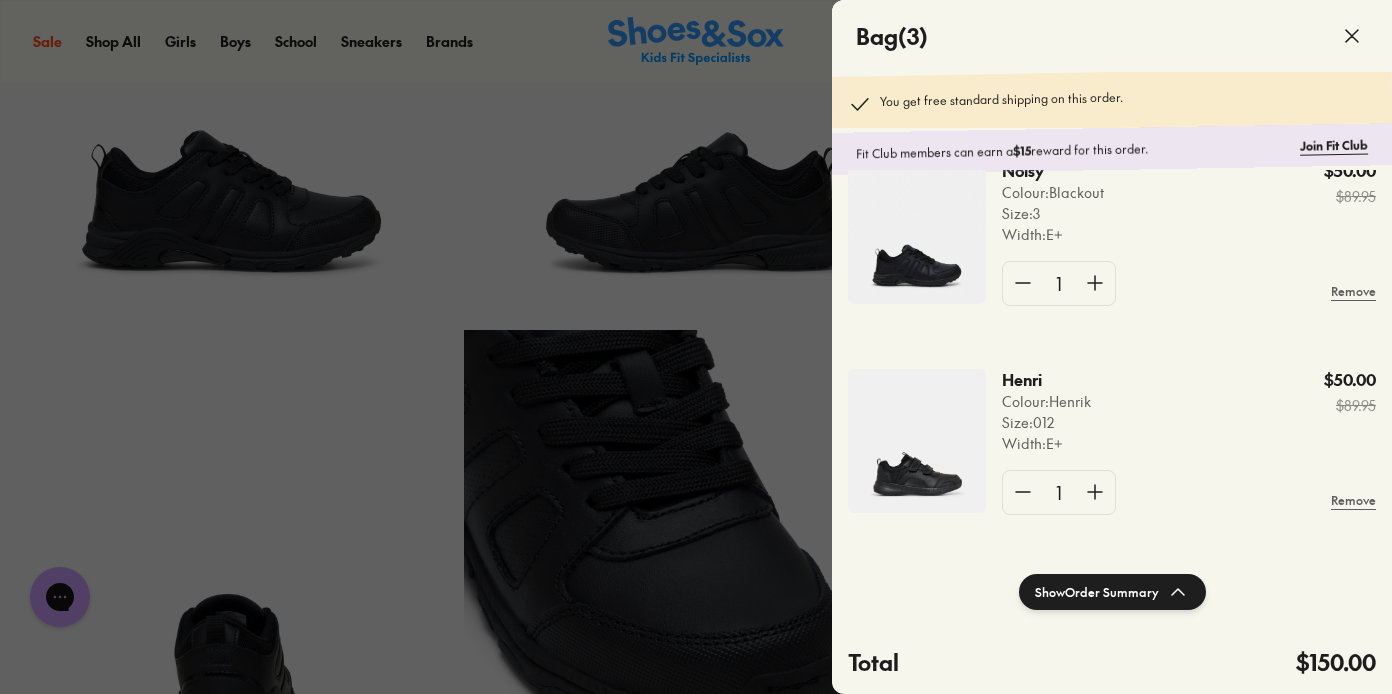 scroll, scrollTop: 264, scrollLeft: 0, axis: vertical 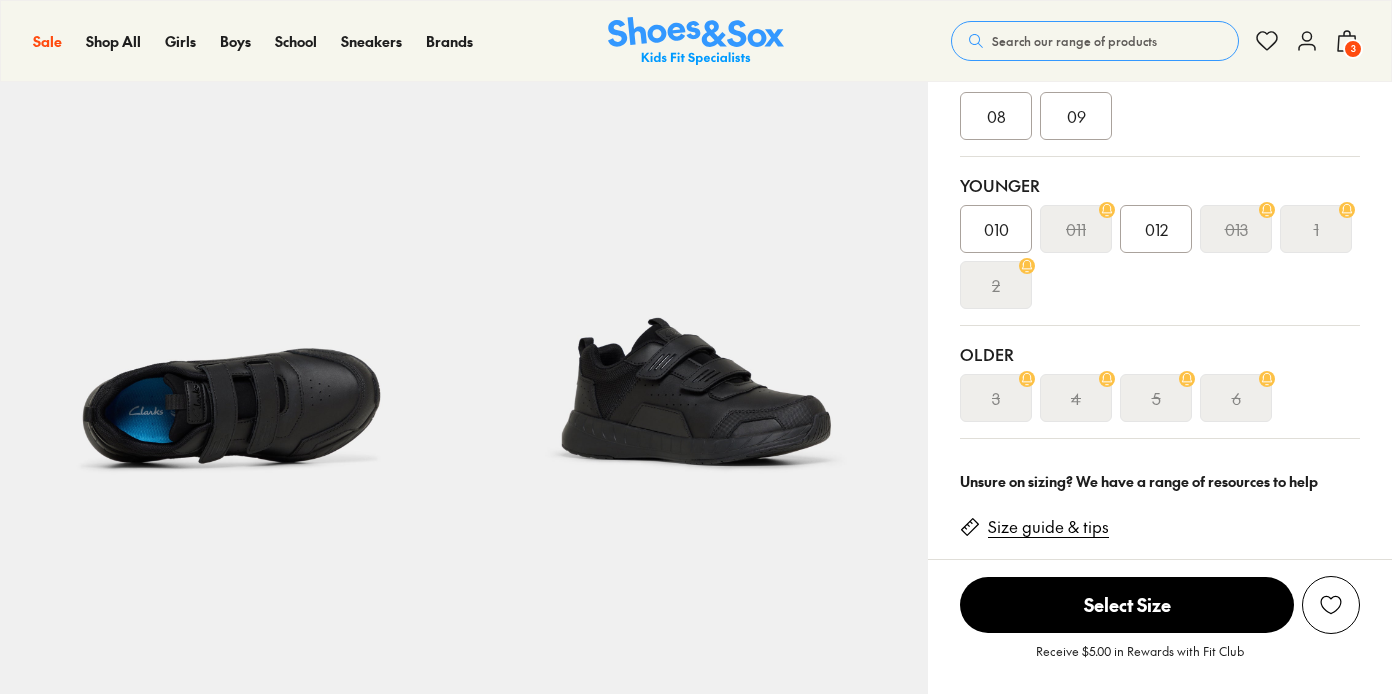 select on "*" 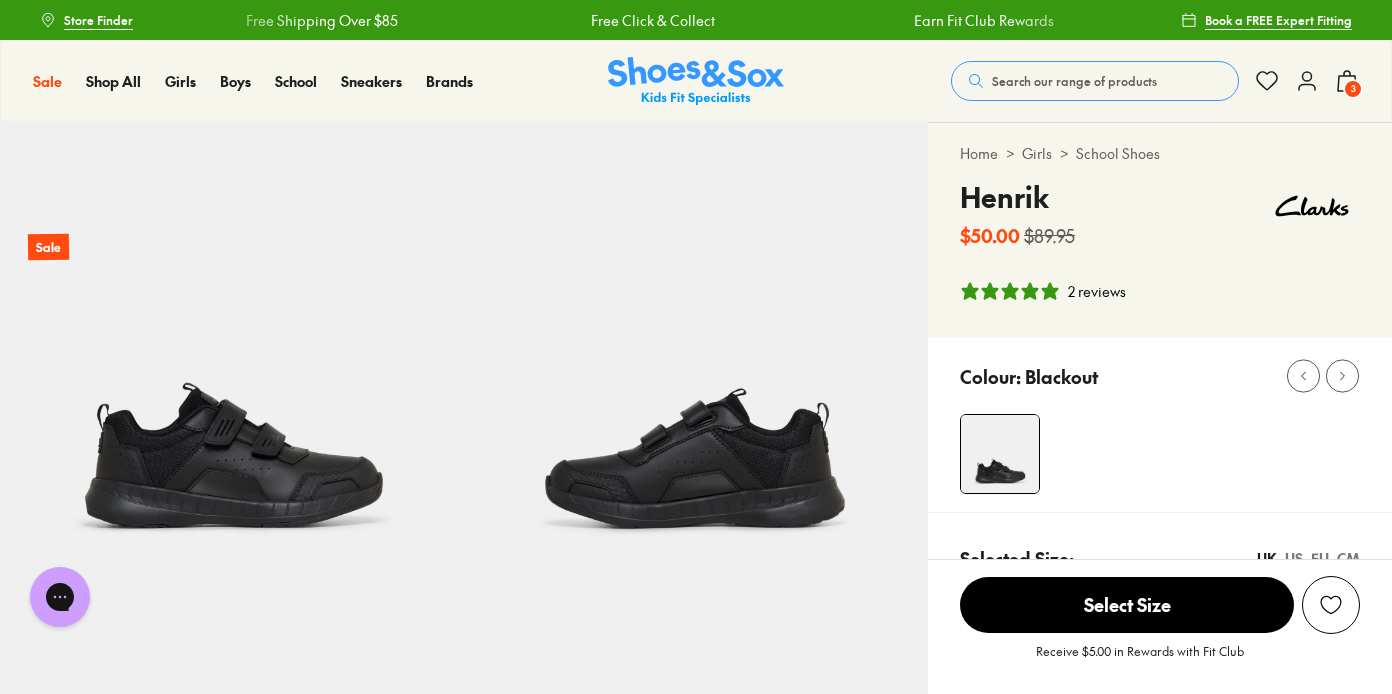 scroll, scrollTop: 0, scrollLeft: 0, axis: both 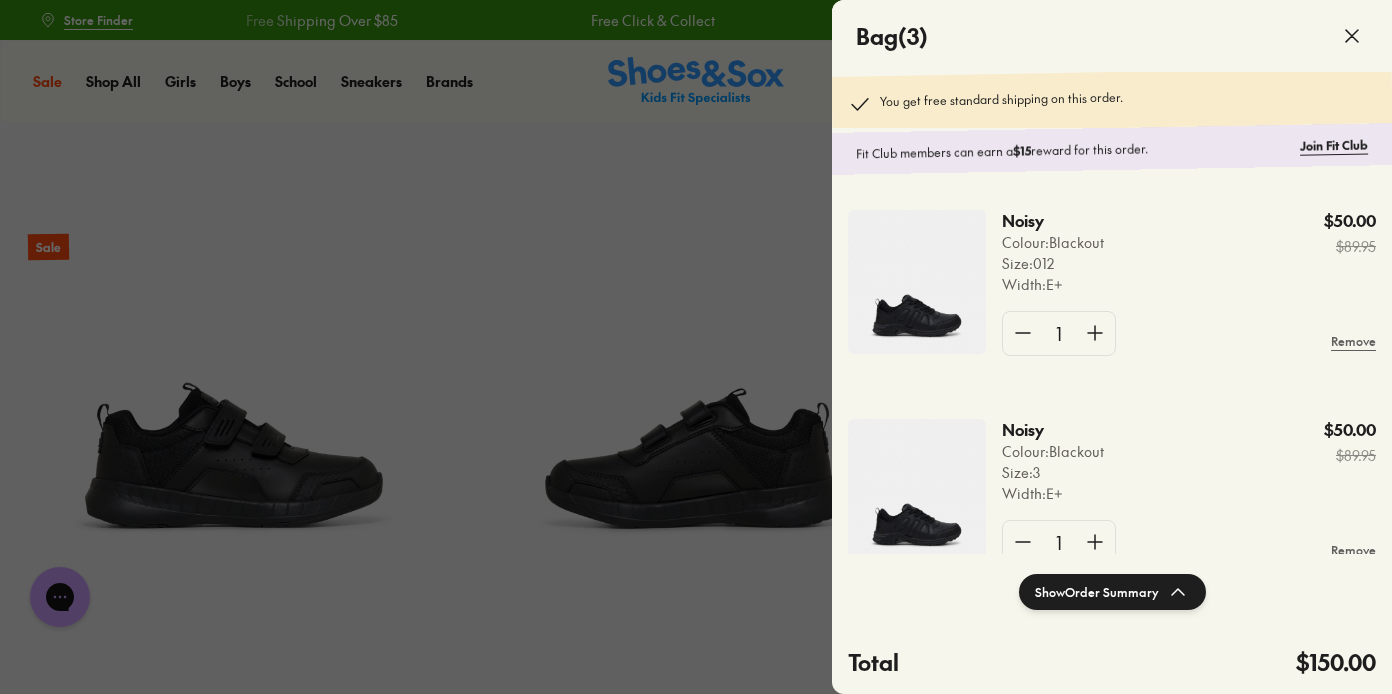 click 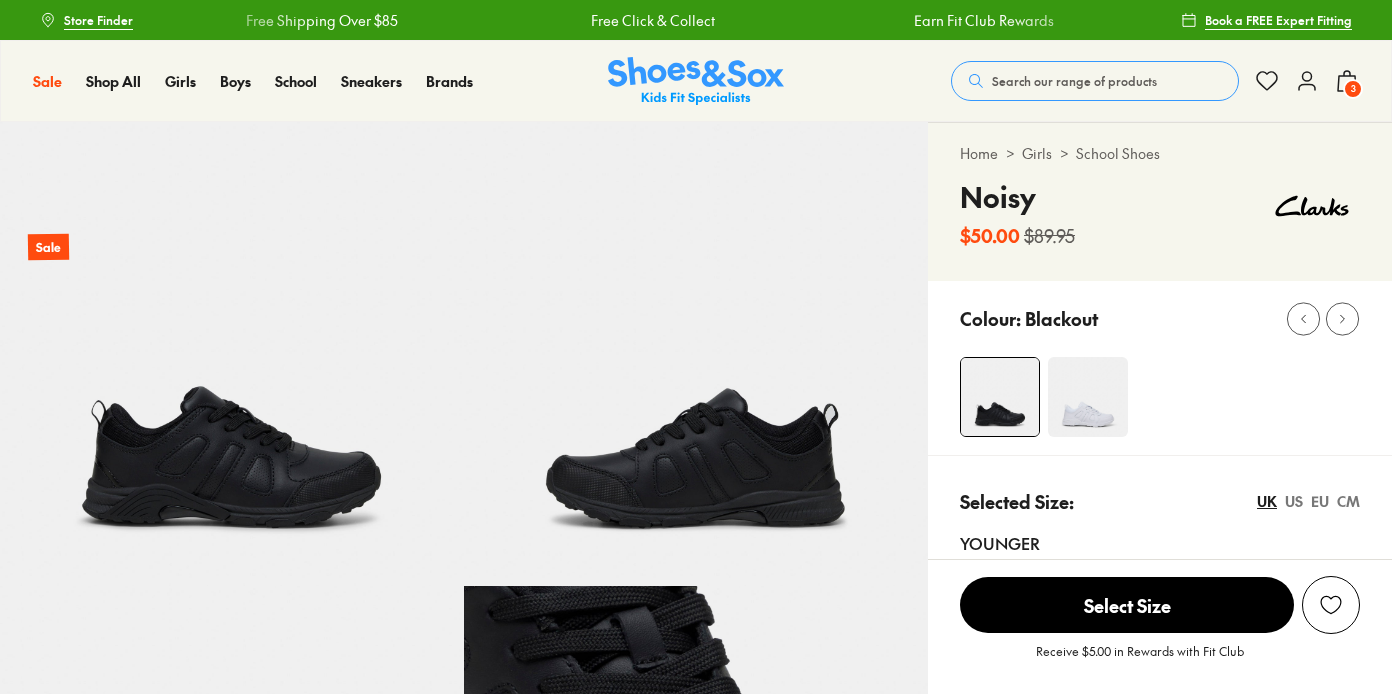 scroll, scrollTop: 305, scrollLeft: 0, axis: vertical 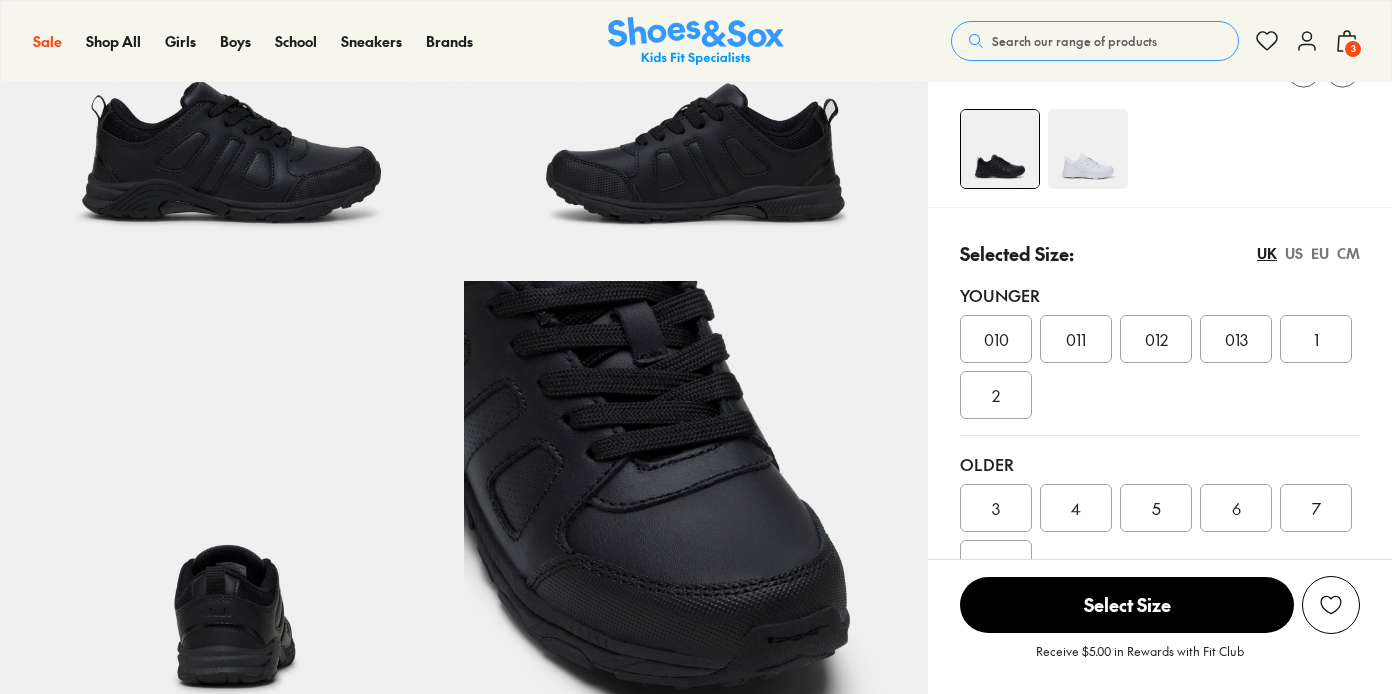 select on "*" 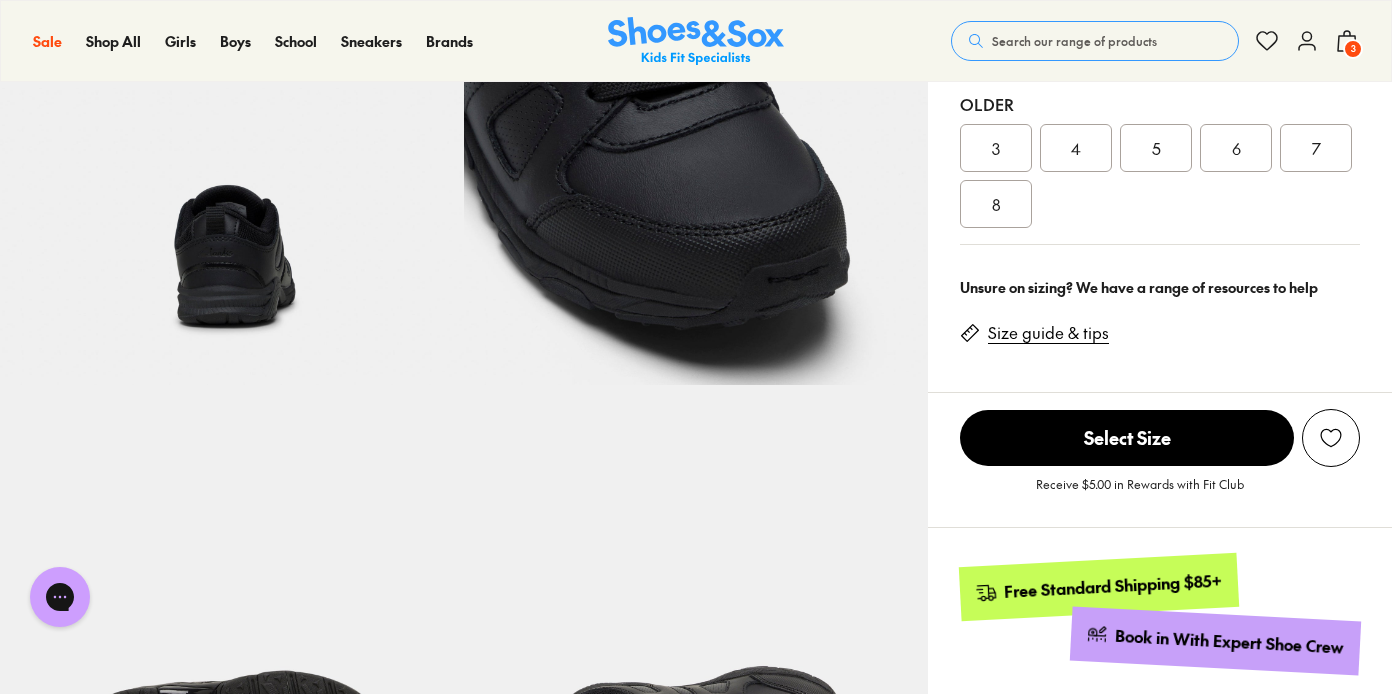 scroll, scrollTop: 1015, scrollLeft: 0, axis: vertical 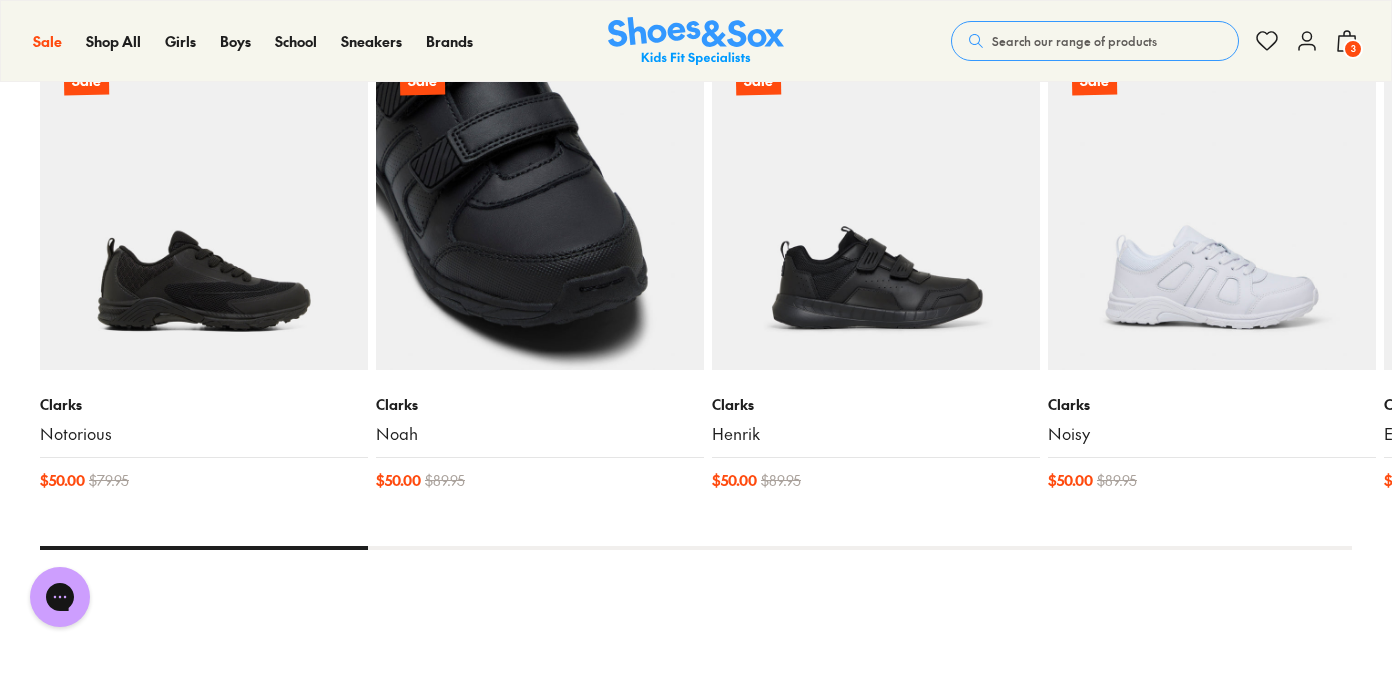click at bounding box center [540, 206] 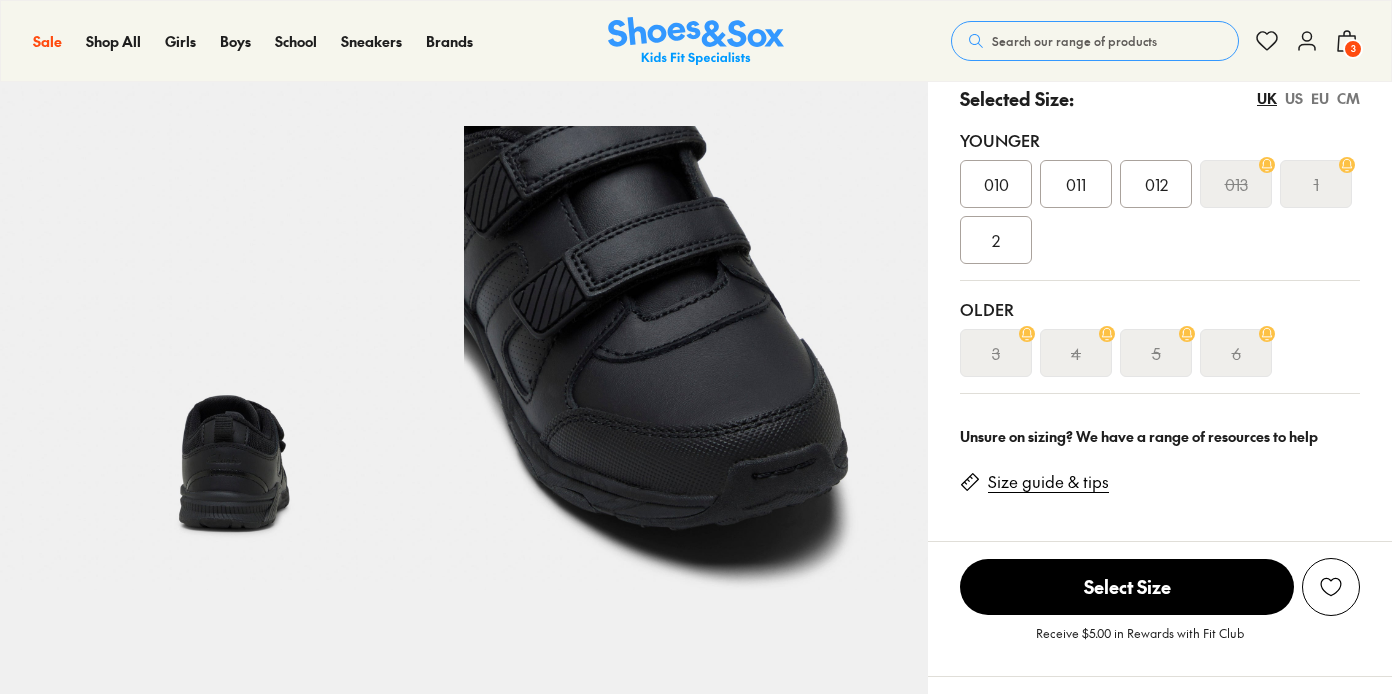 scroll, scrollTop: 422, scrollLeft: 0, axis: vertical 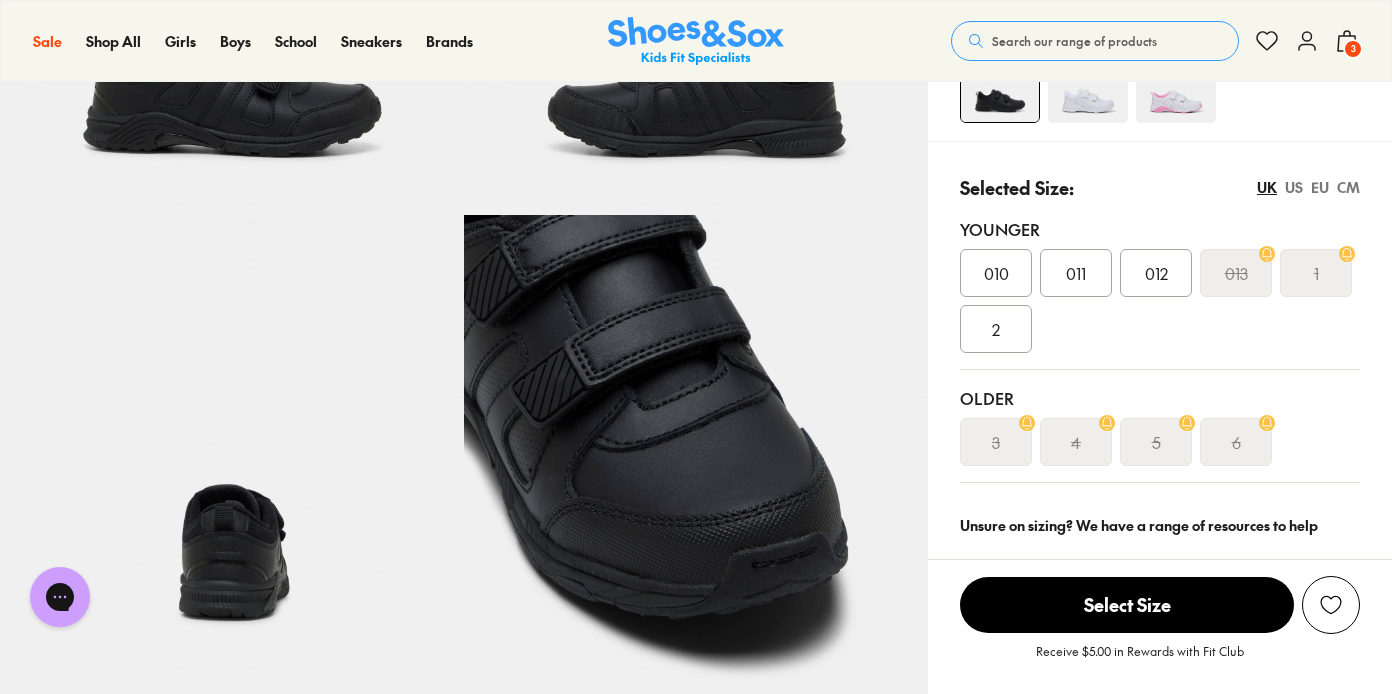 select on "*" 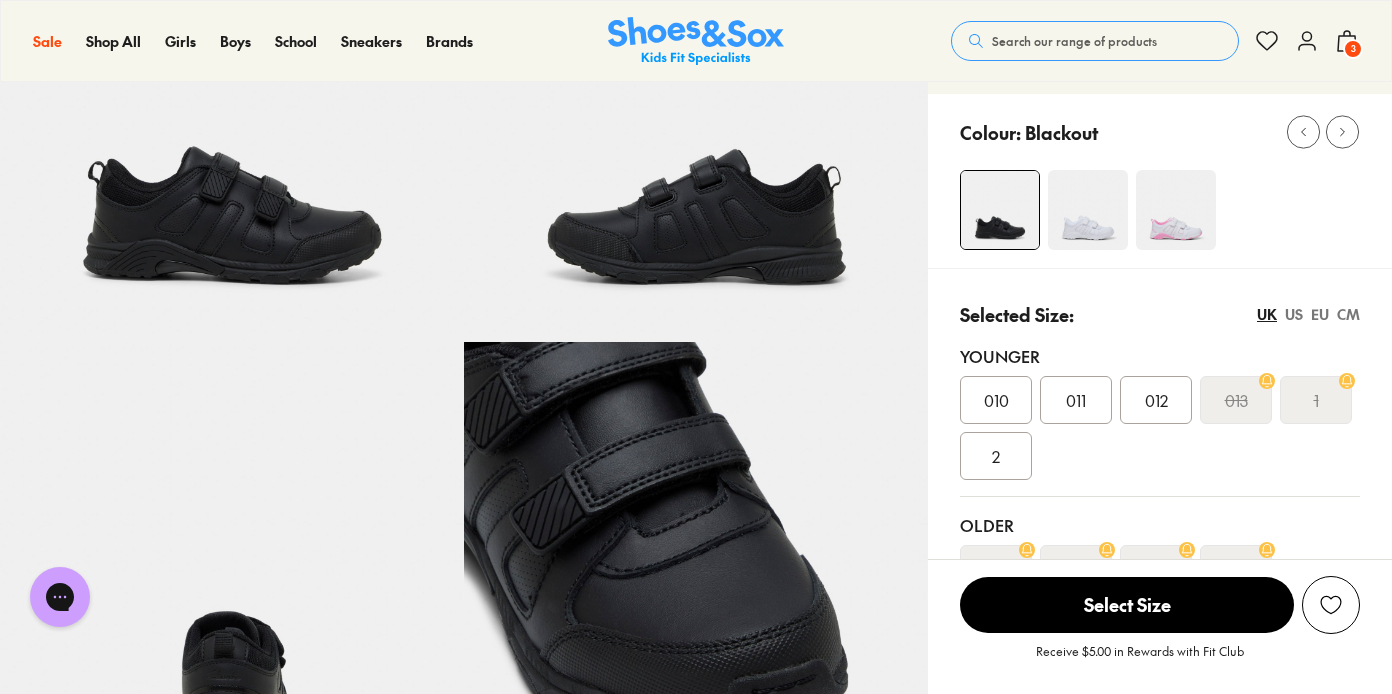 scroll, scrollTop: 236, scrollLeft: 0, axis: vertical 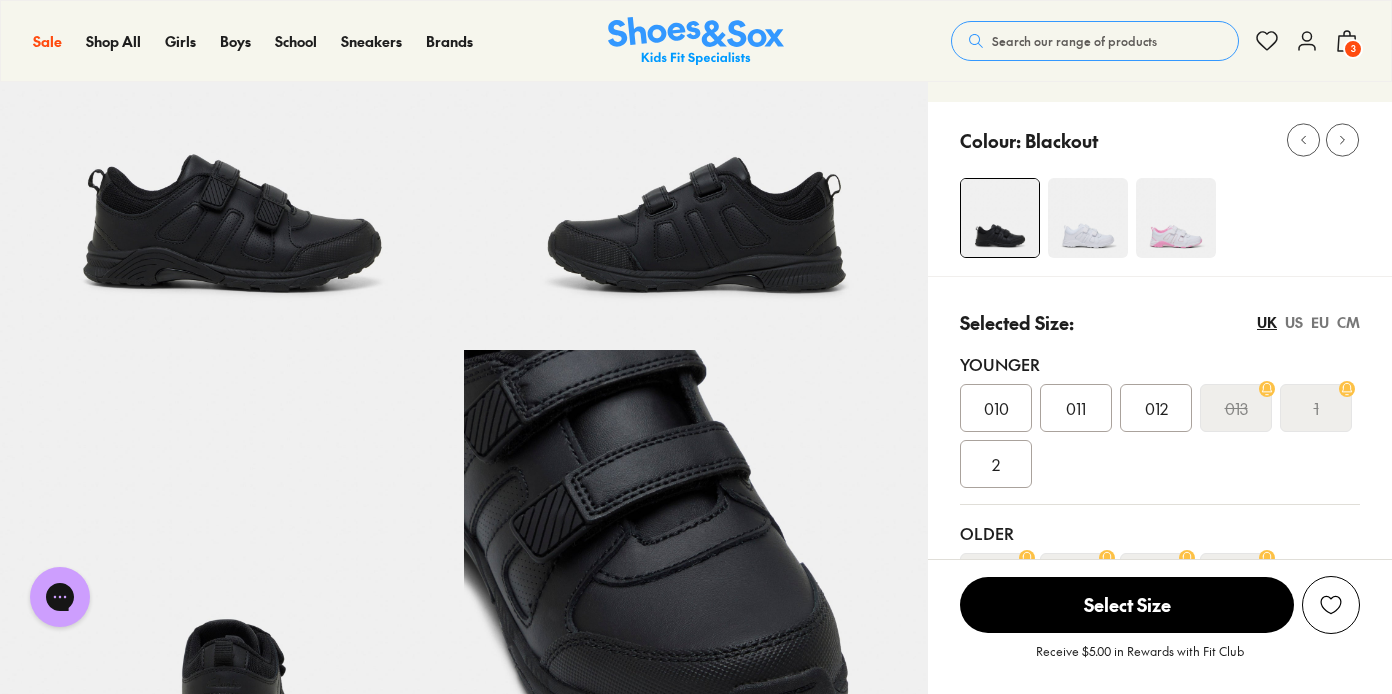 click on "012" at bounding box center [1156, 408] 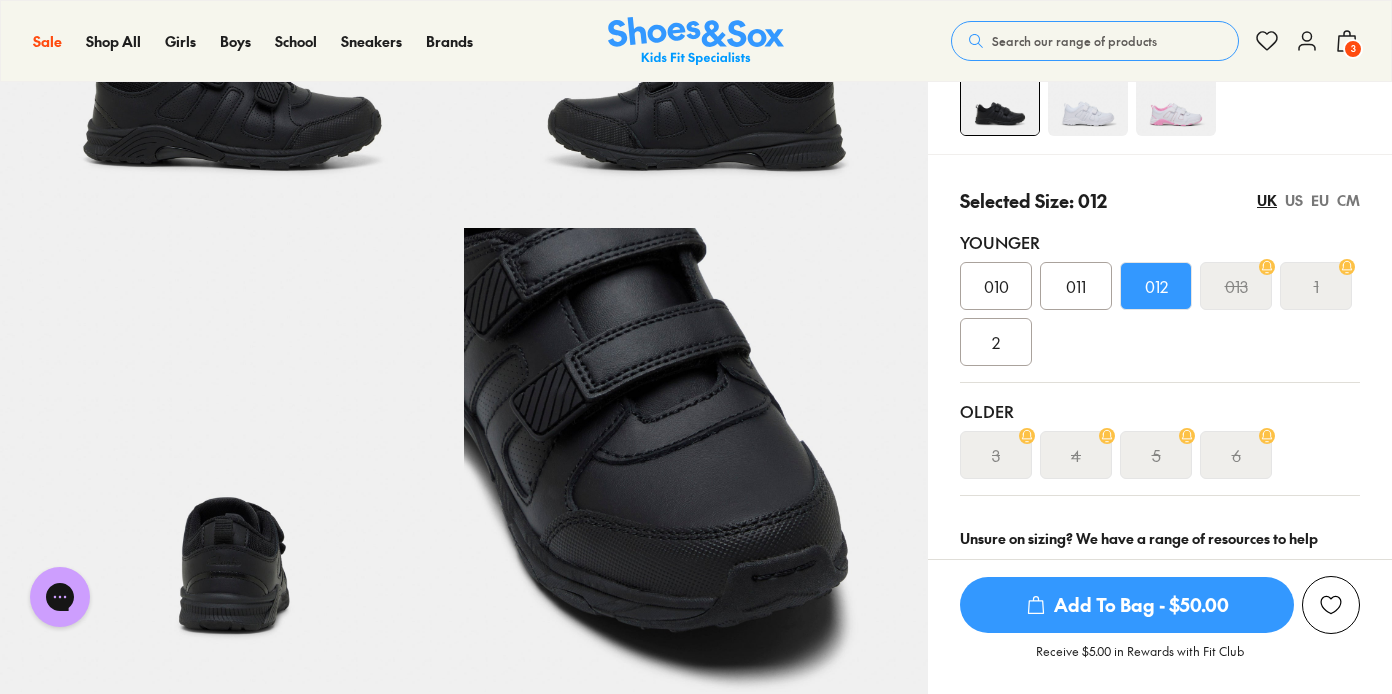scroll, scrollTop: 391, scrollLeft: 0, axis: vertical 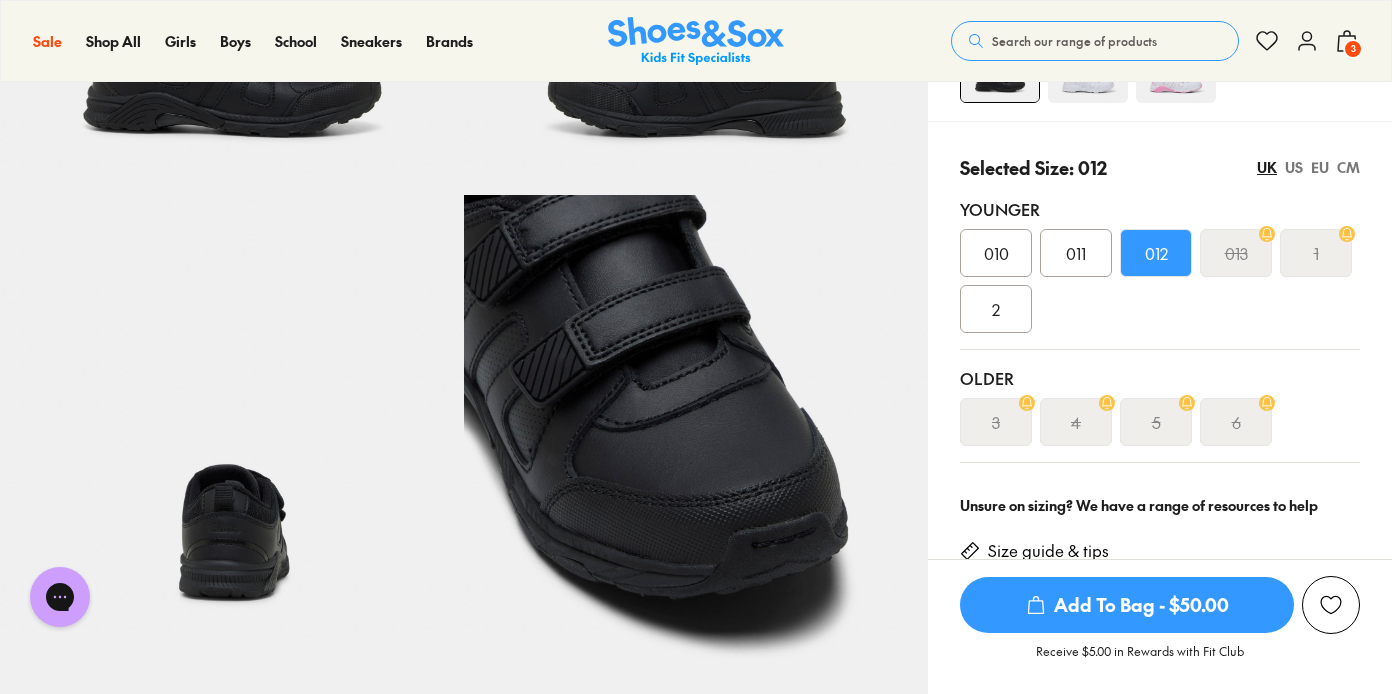 click on "Add To Bag - $50.00" at bounding box center (1127, 605) 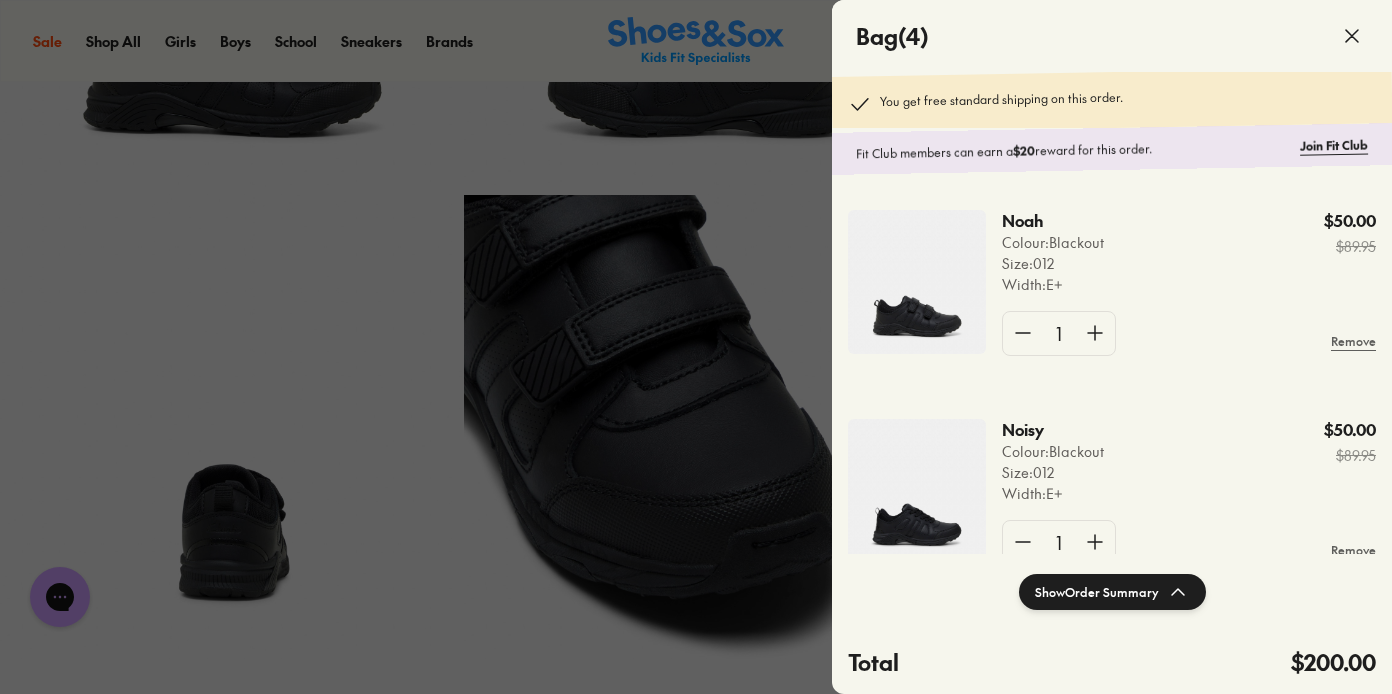 scroll, scrollTop: 0, scrollLeft: 0, axis: both 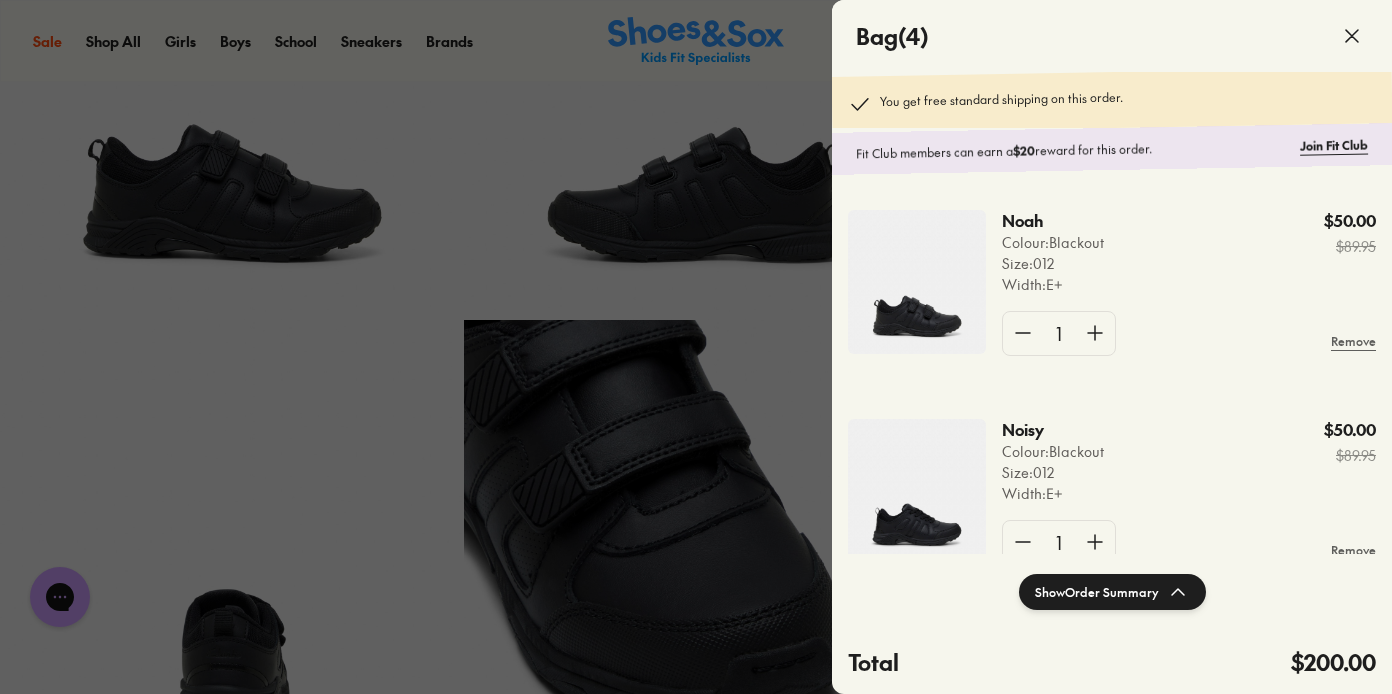 click 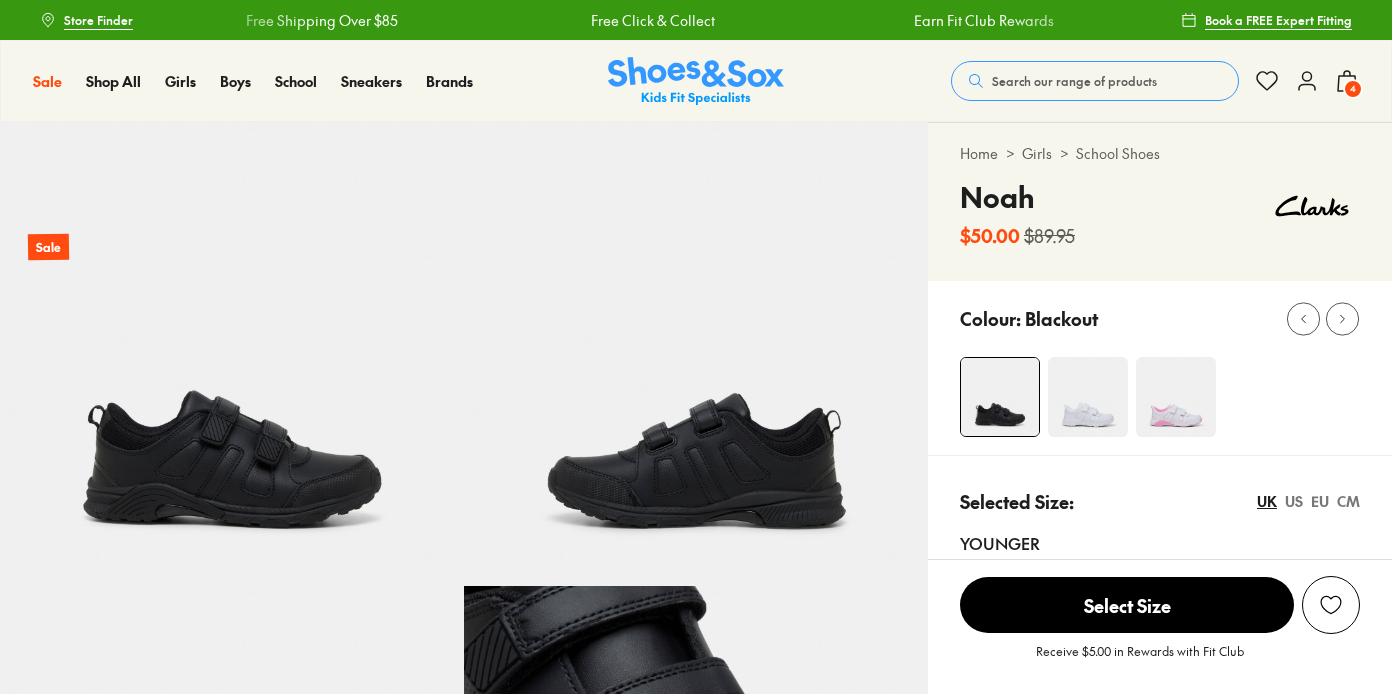 select on "*" 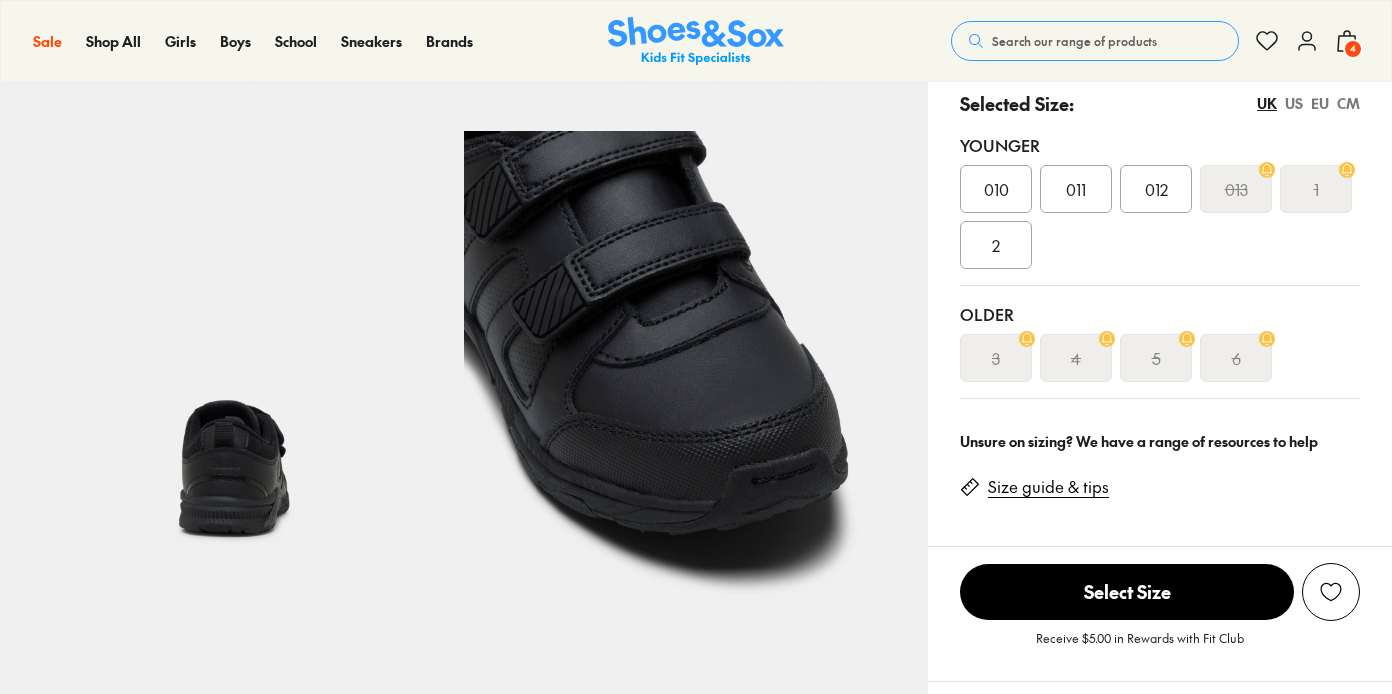 scroll, scrollTop: 455, scrollLeft: 0, axis: vertical 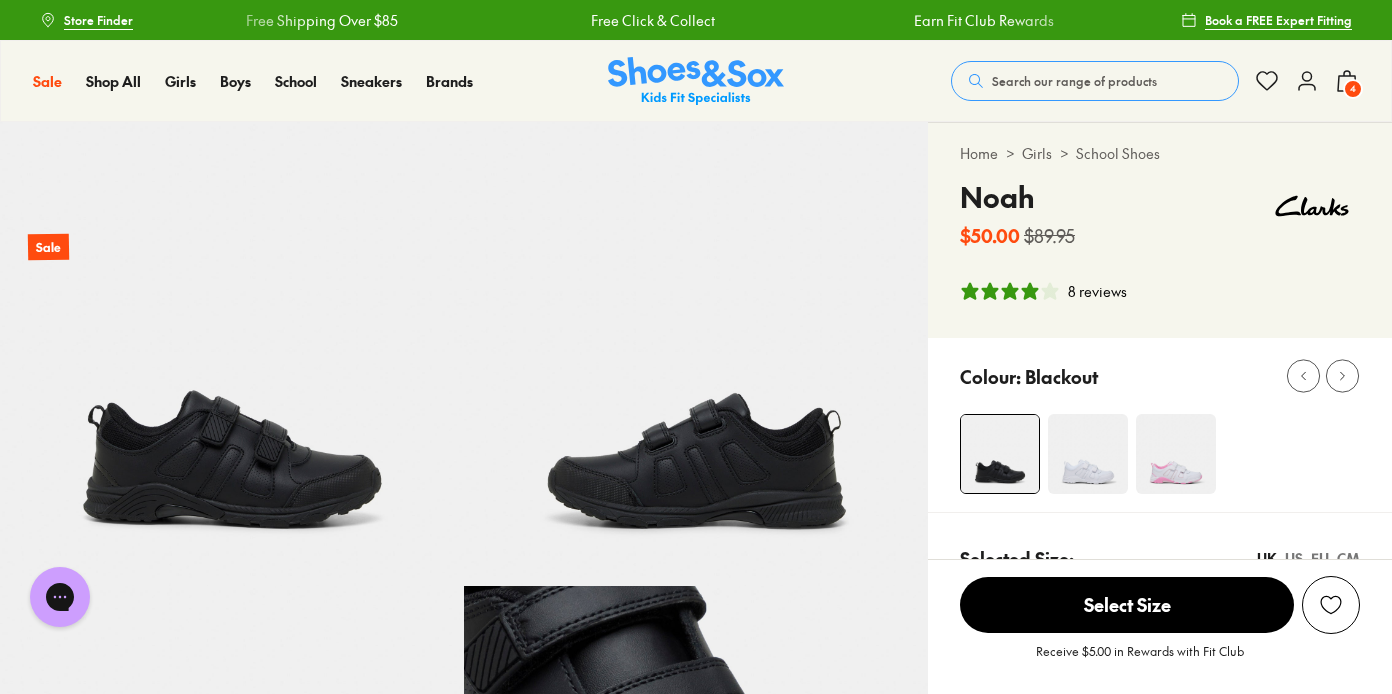 click on "4" at bounding box center (1353, 89) 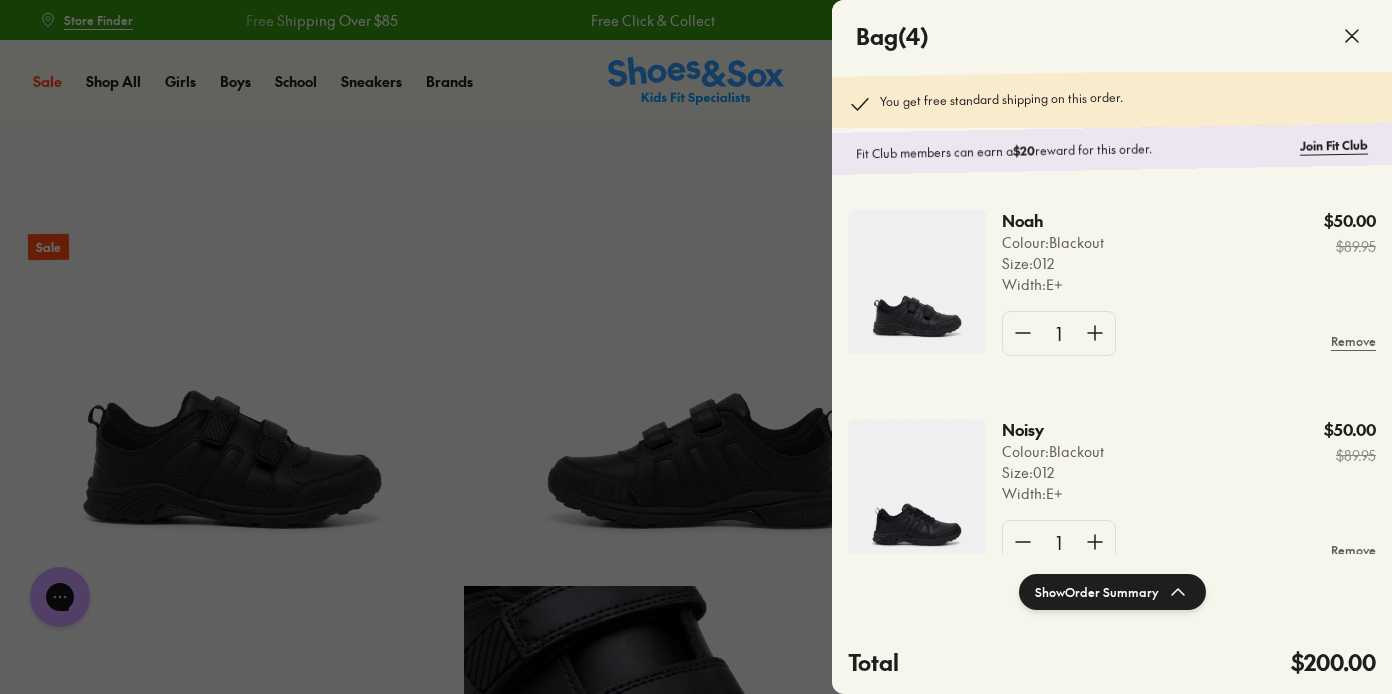 click 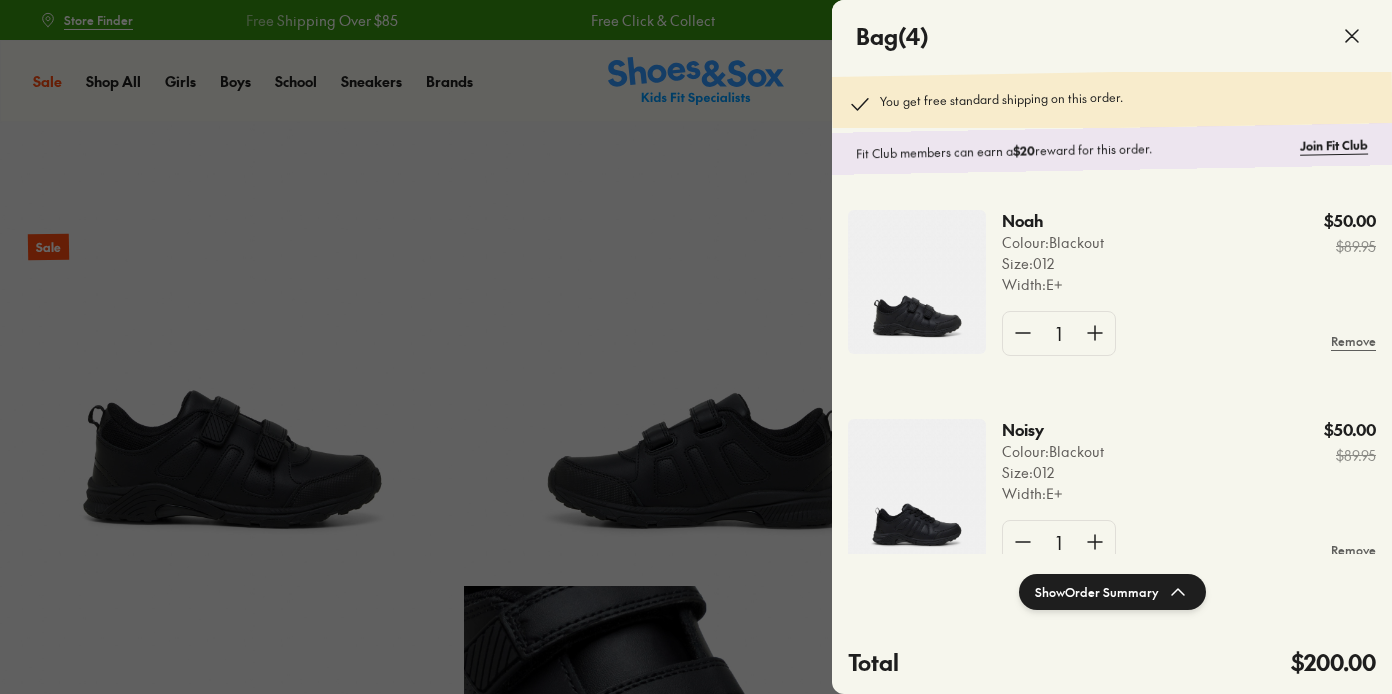 click 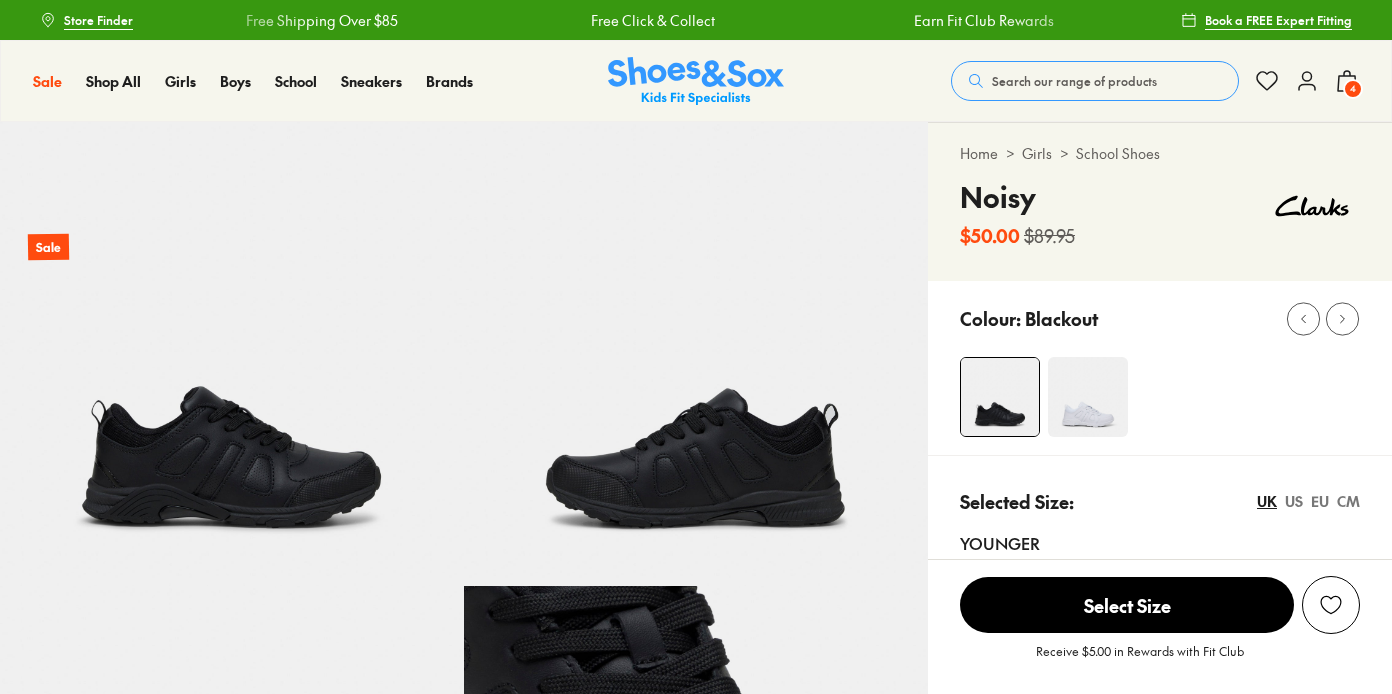 scroll, scrollTop: 0, scrollLeft: 0, axis: both 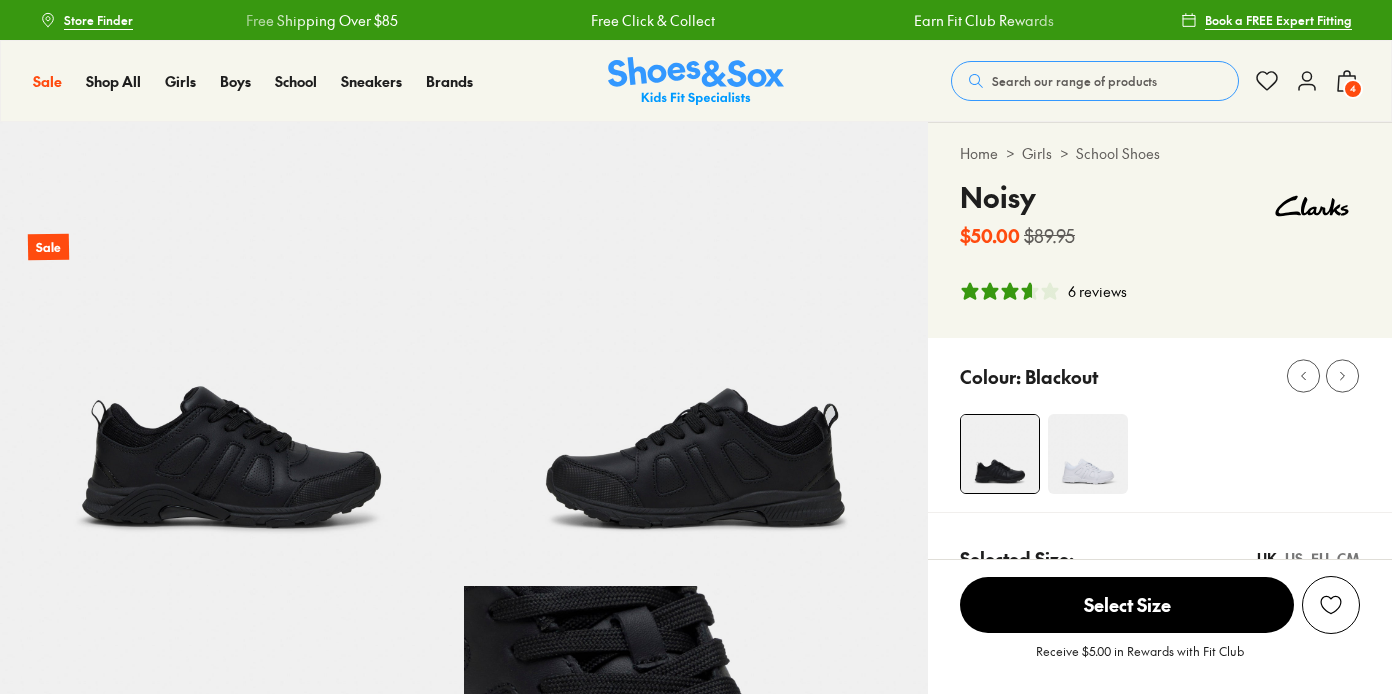 select on "*" 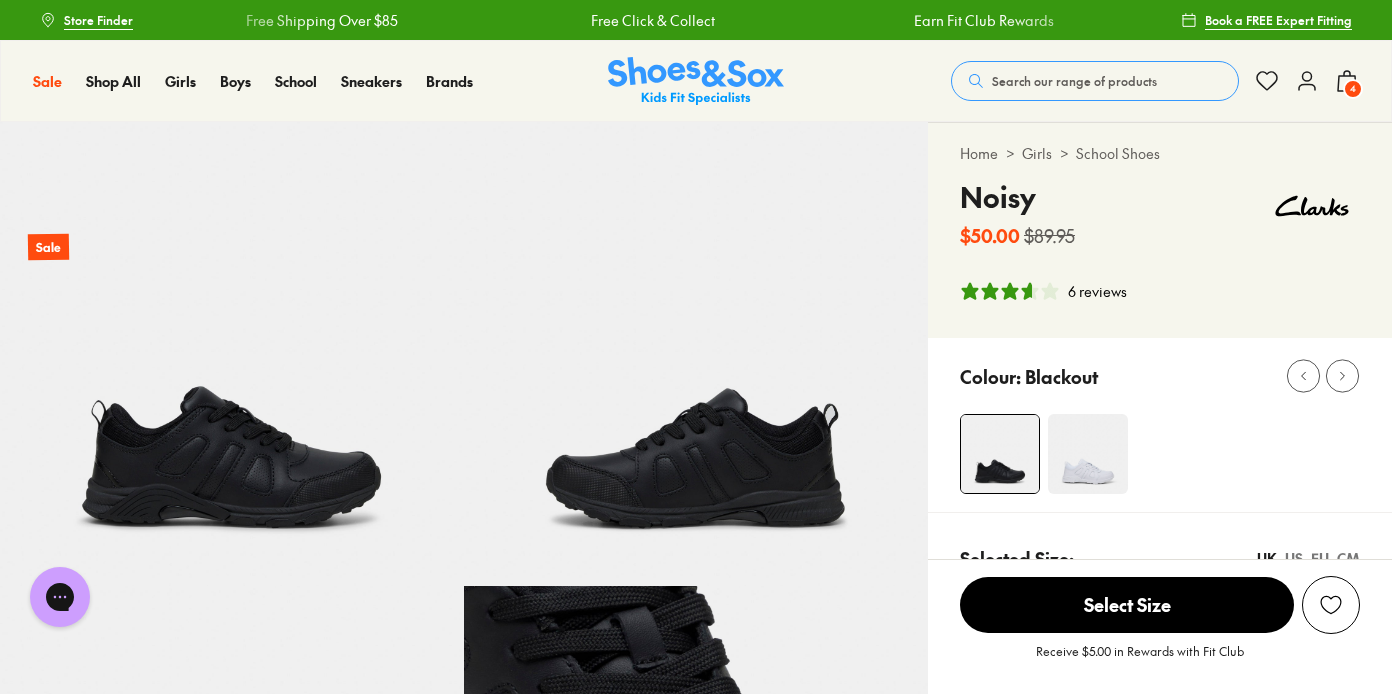 scroll, scrollTop: 355, scrollLeft: 0, axis: vertical 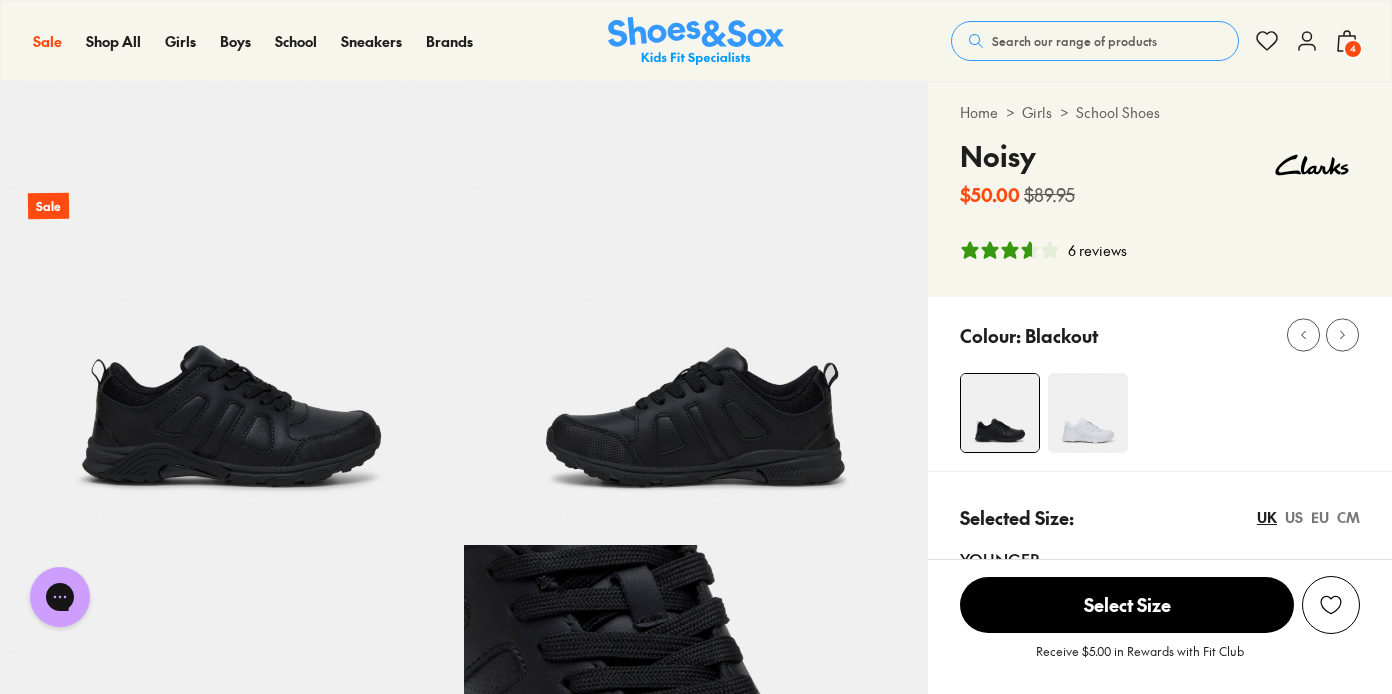 click 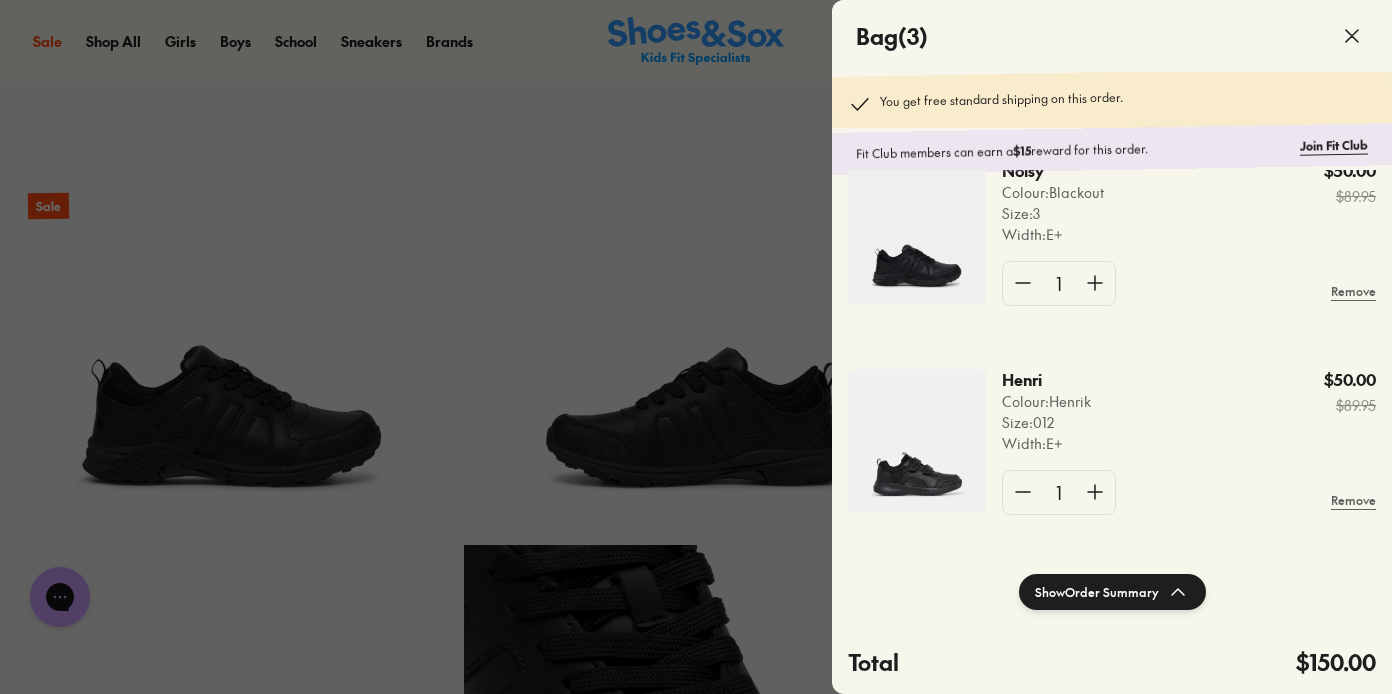 scroll, scrollTop: 264, scrollLeft: 0, axis: vertical 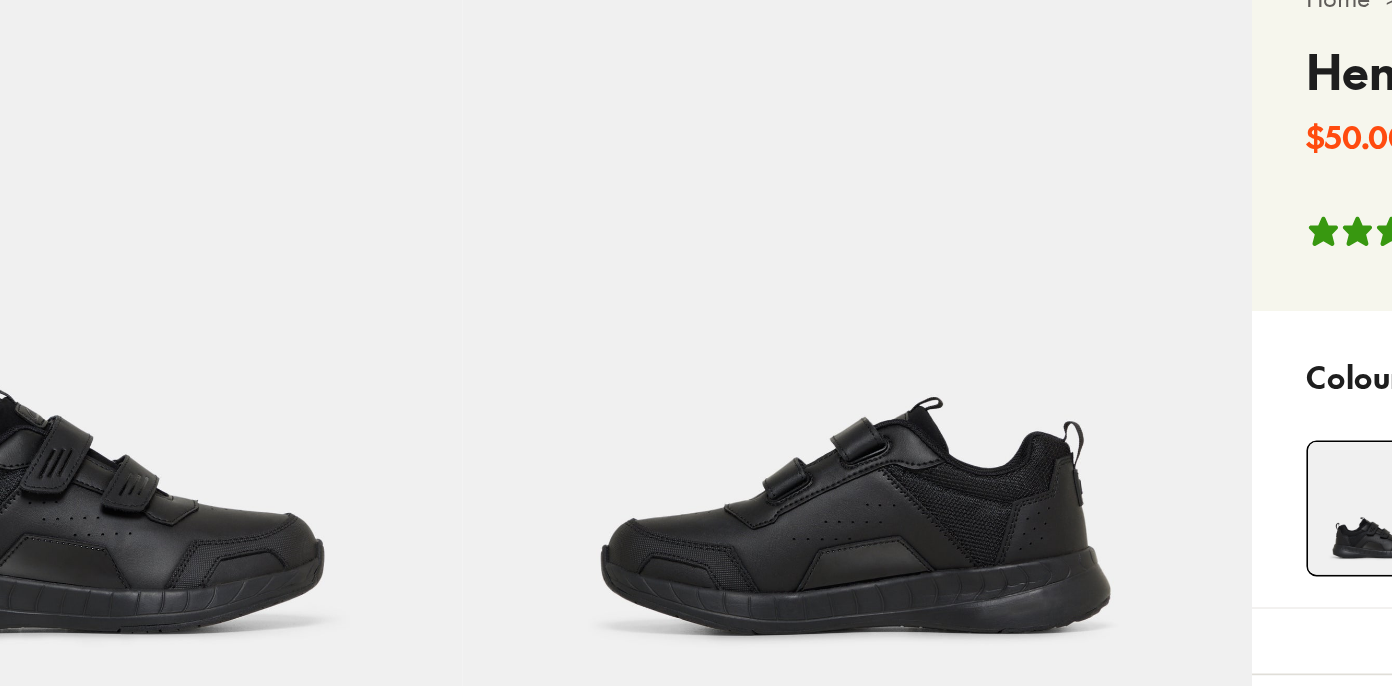 select on "*" 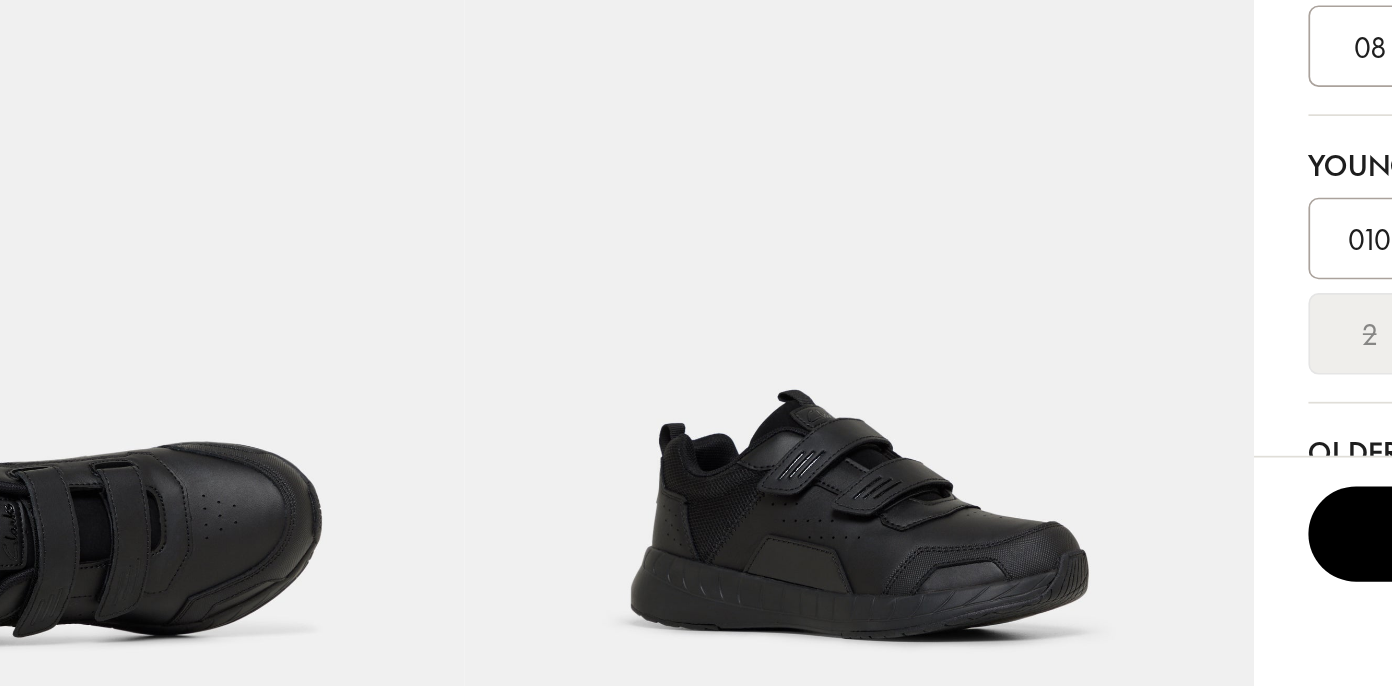 scroll, scrollTop: 393, scrollLeft: 0, axis: vertical 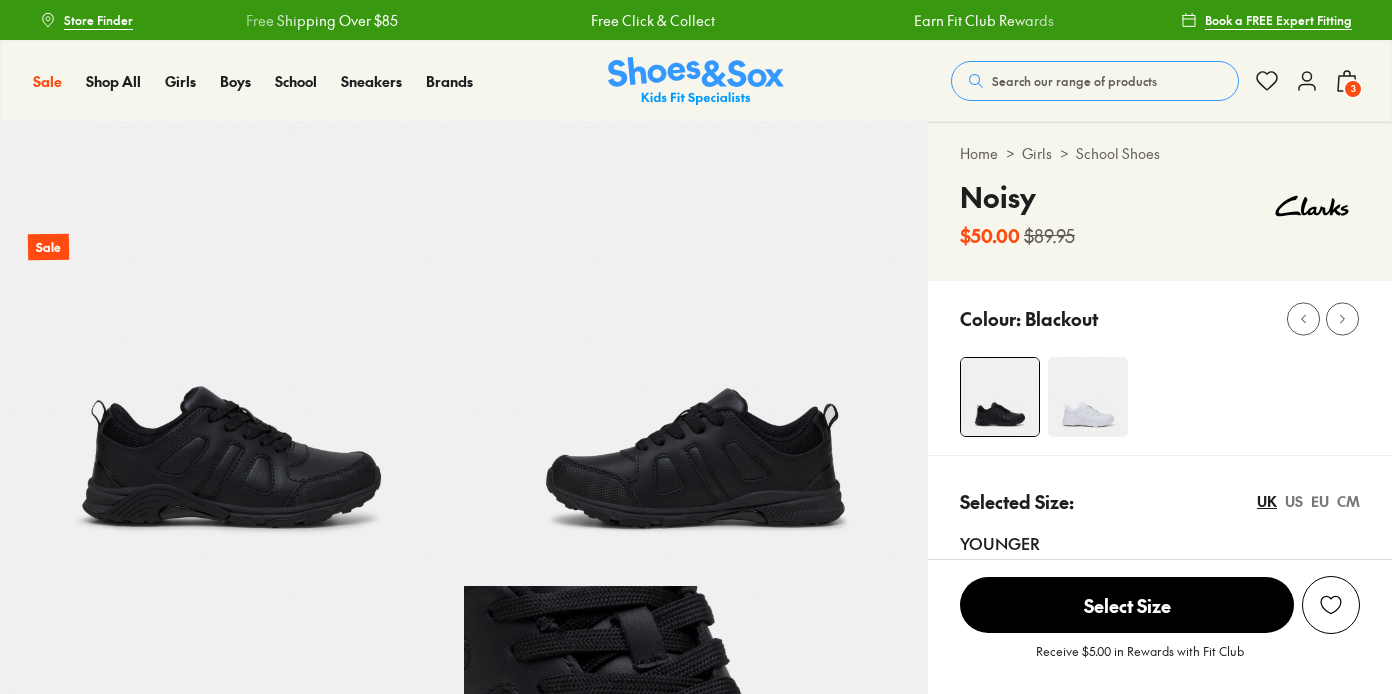 select on "*" 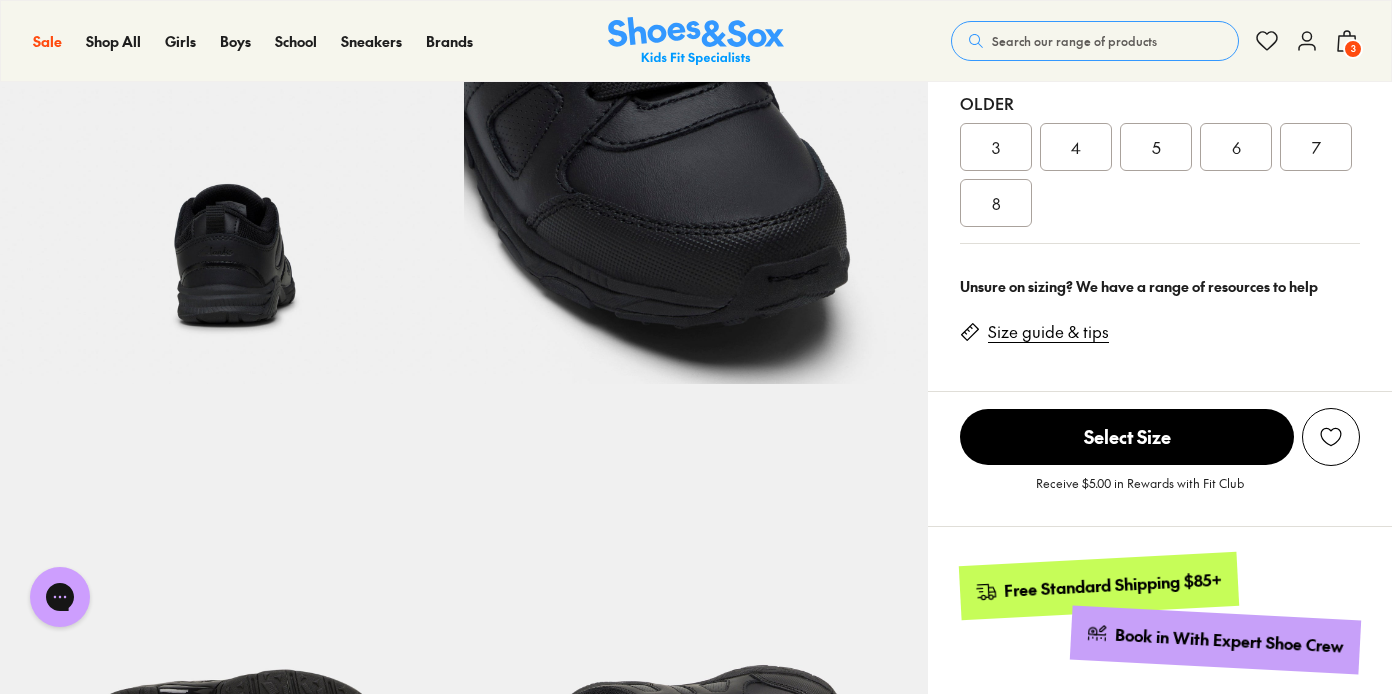 scroll, scrollTop: 0, scrollLeft: 0, axis: both 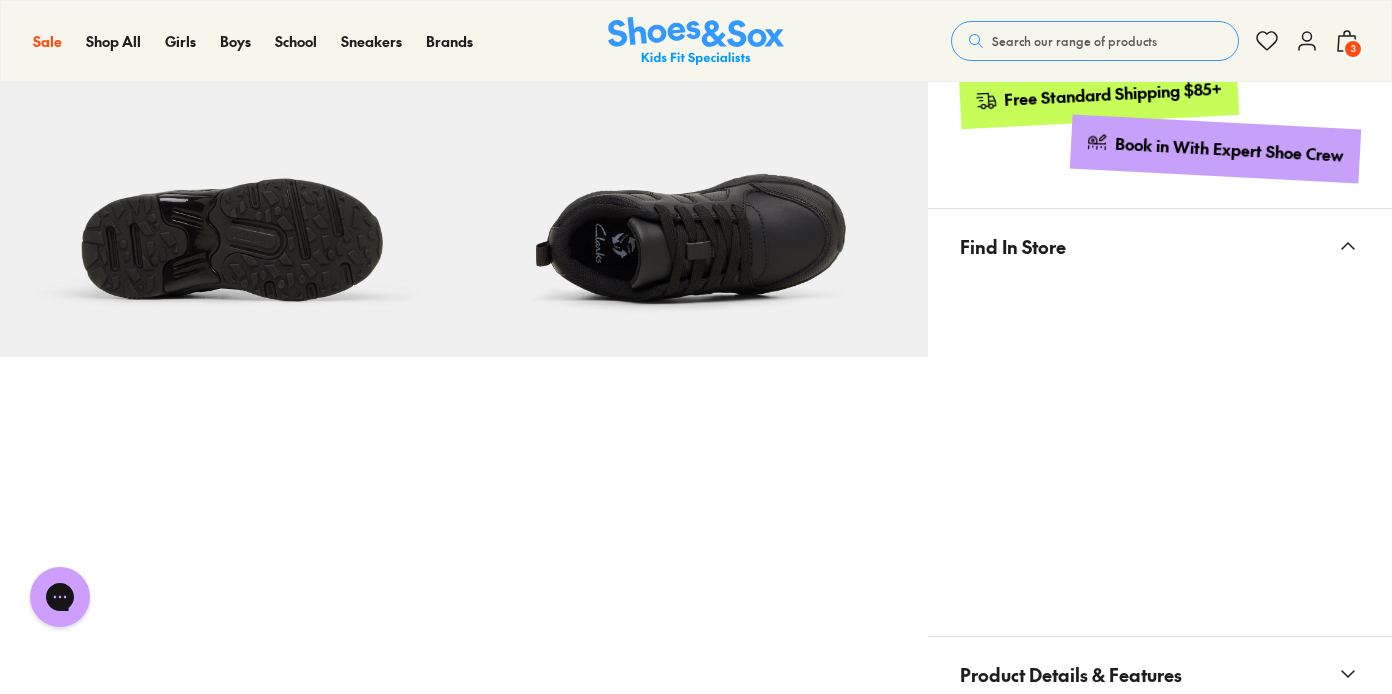 click on "3" at bounding box center (1353, 49) 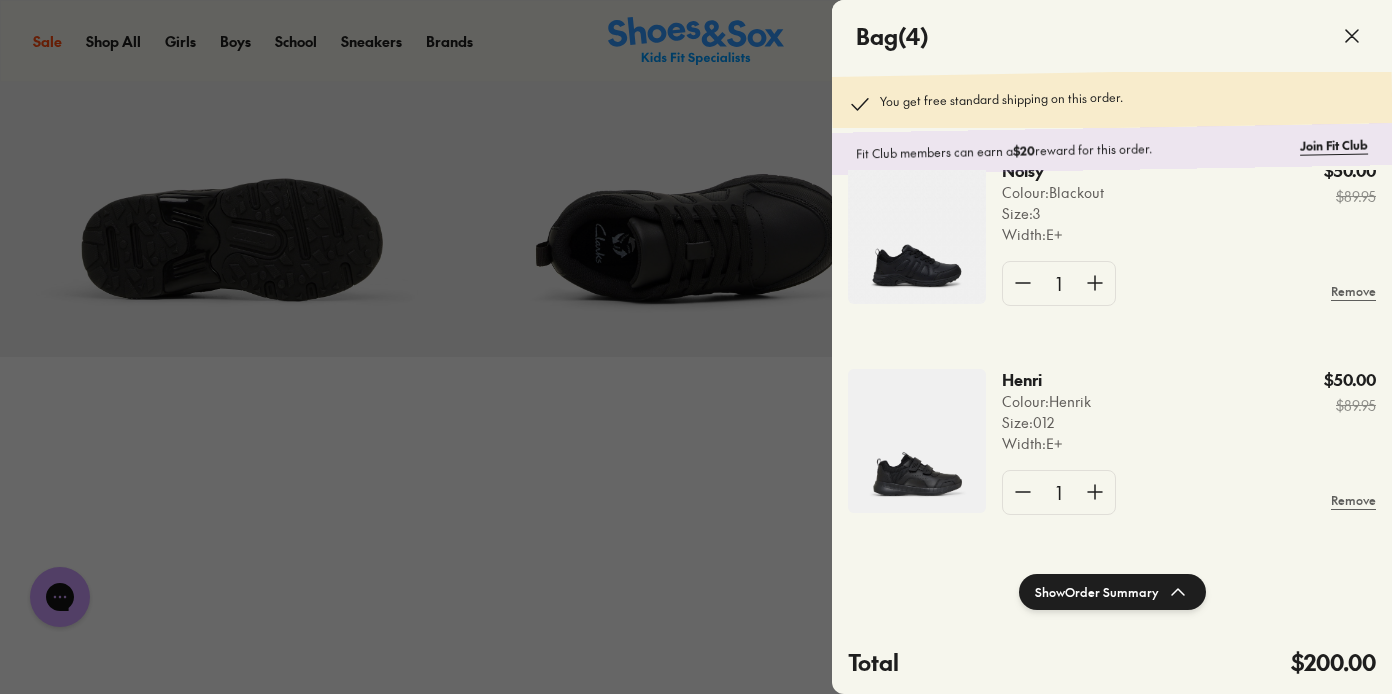 scroll, scrollTop: 472, scrollLeft: 0, axis: vertical 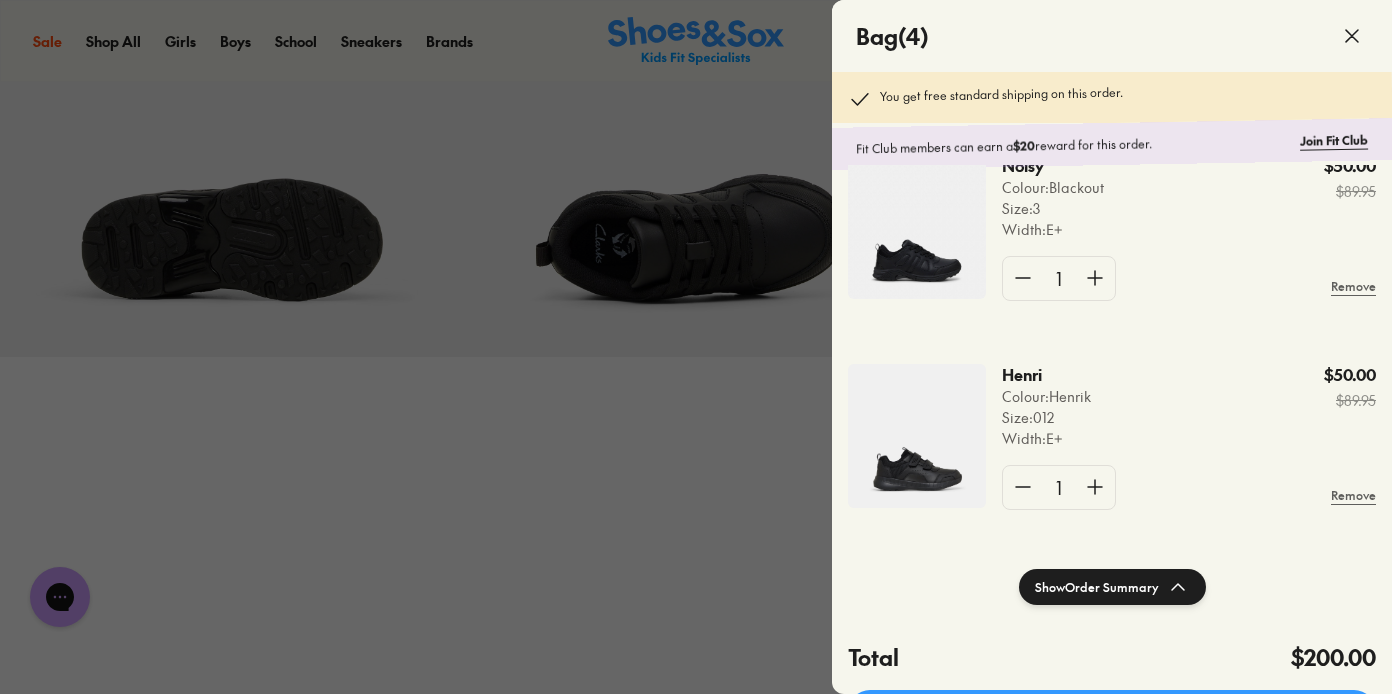 click 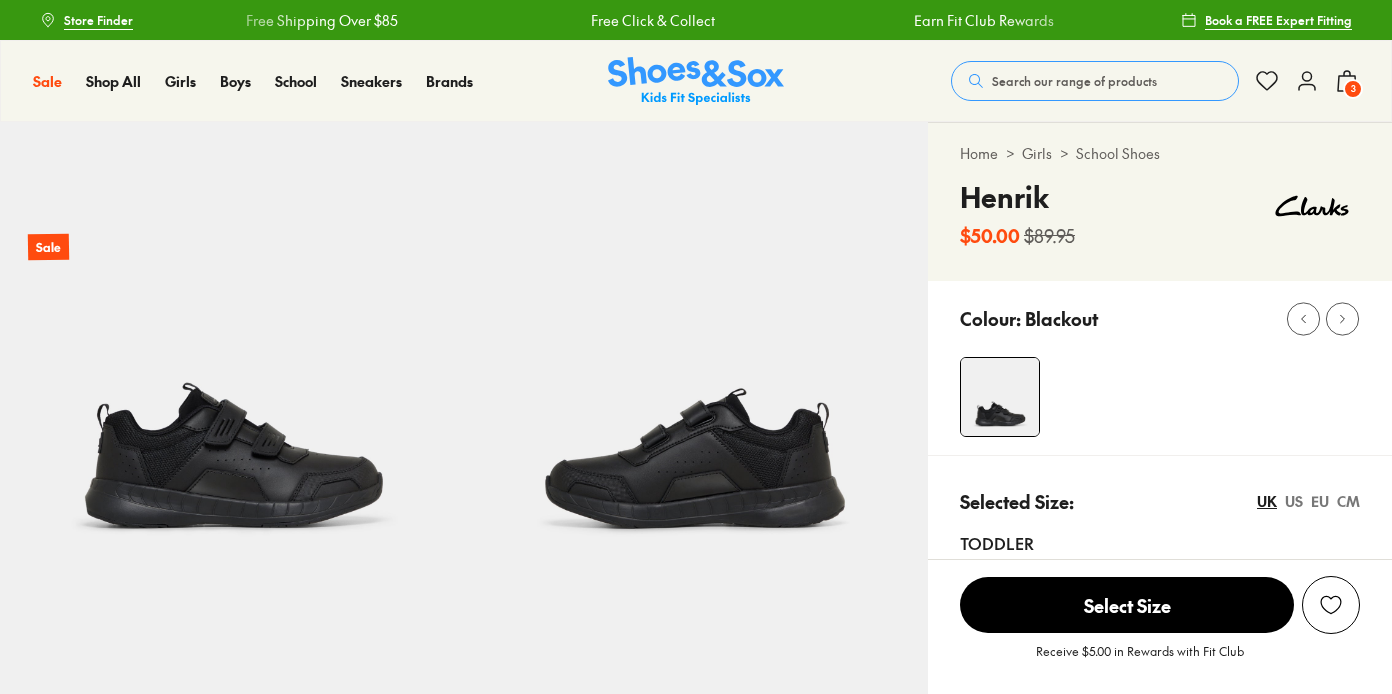 scroll, scrollTop: 556, scrollLeft: 0, axis: vertical 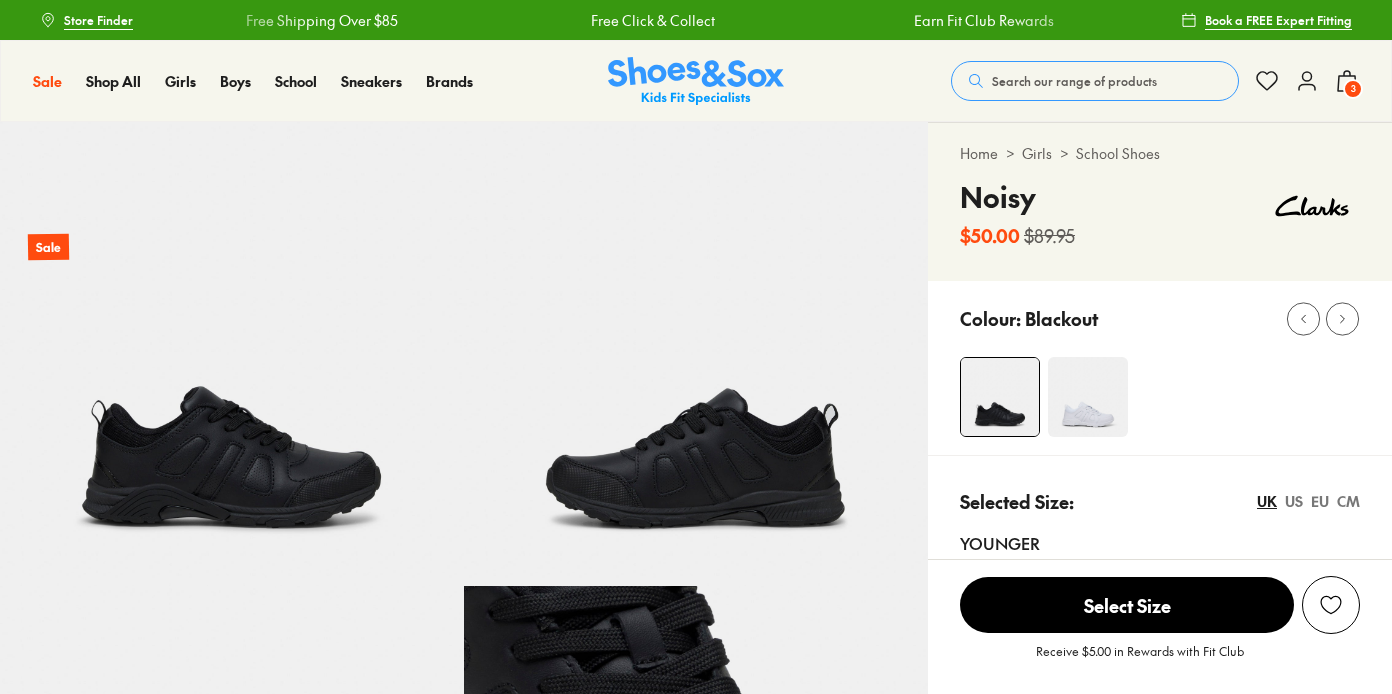 click on "Sale
Sale
Shop All
Mega School Sale
Up to 40% off Sale
25% Off Waterbottles
$5 Toys
Shop All Sale
Girls
Girls
Shop All
Sneakers
School
Sports" at bounding box center [696, 81] 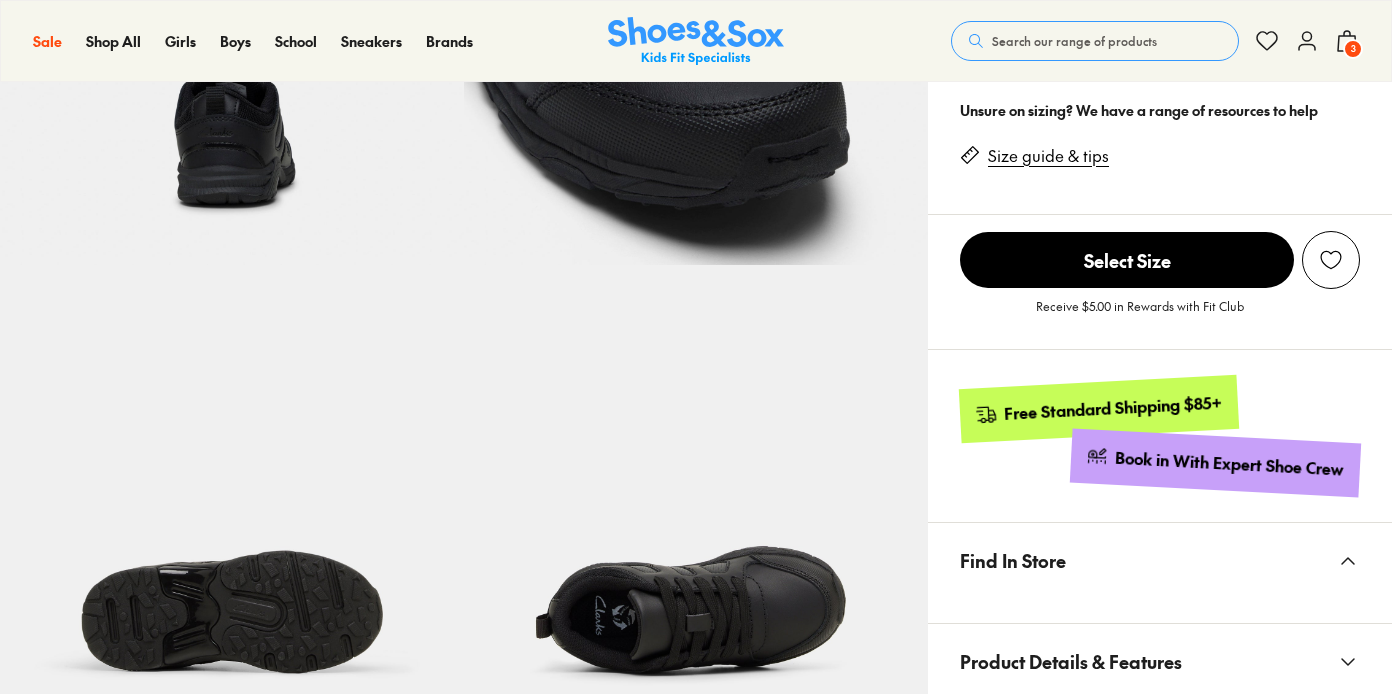 select on "*" 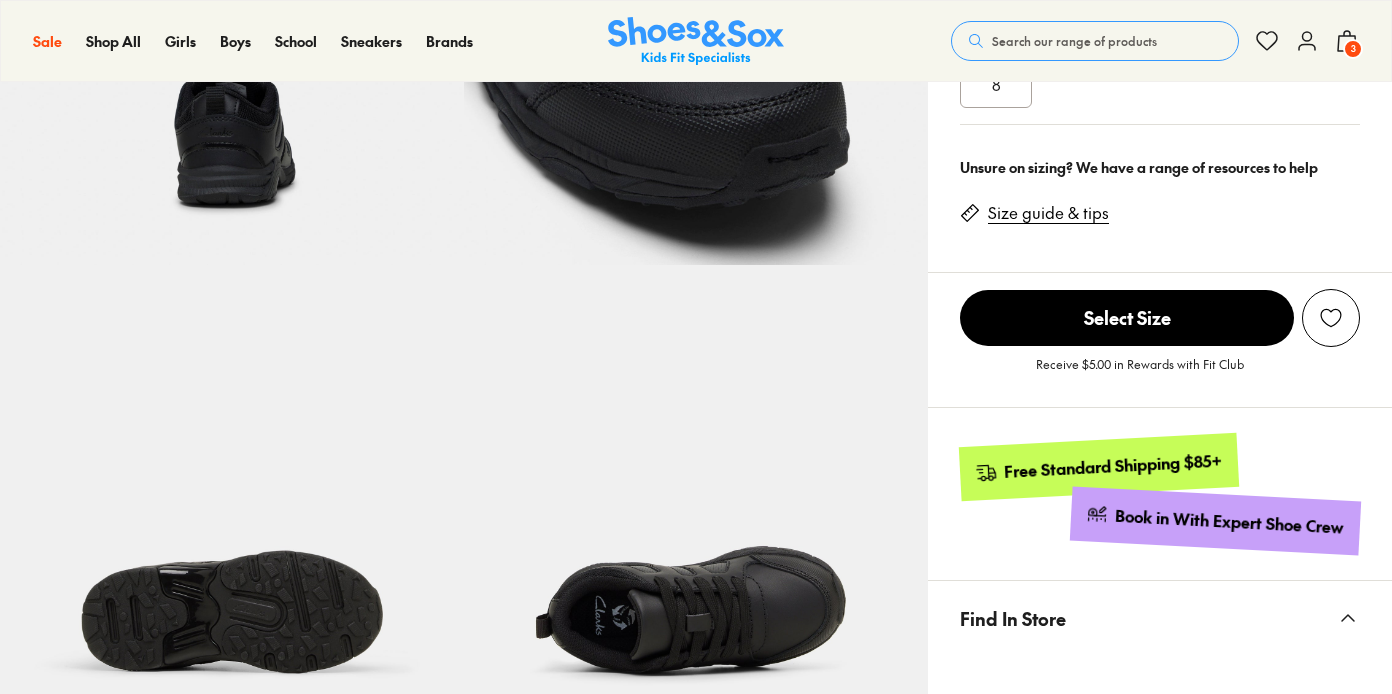 click 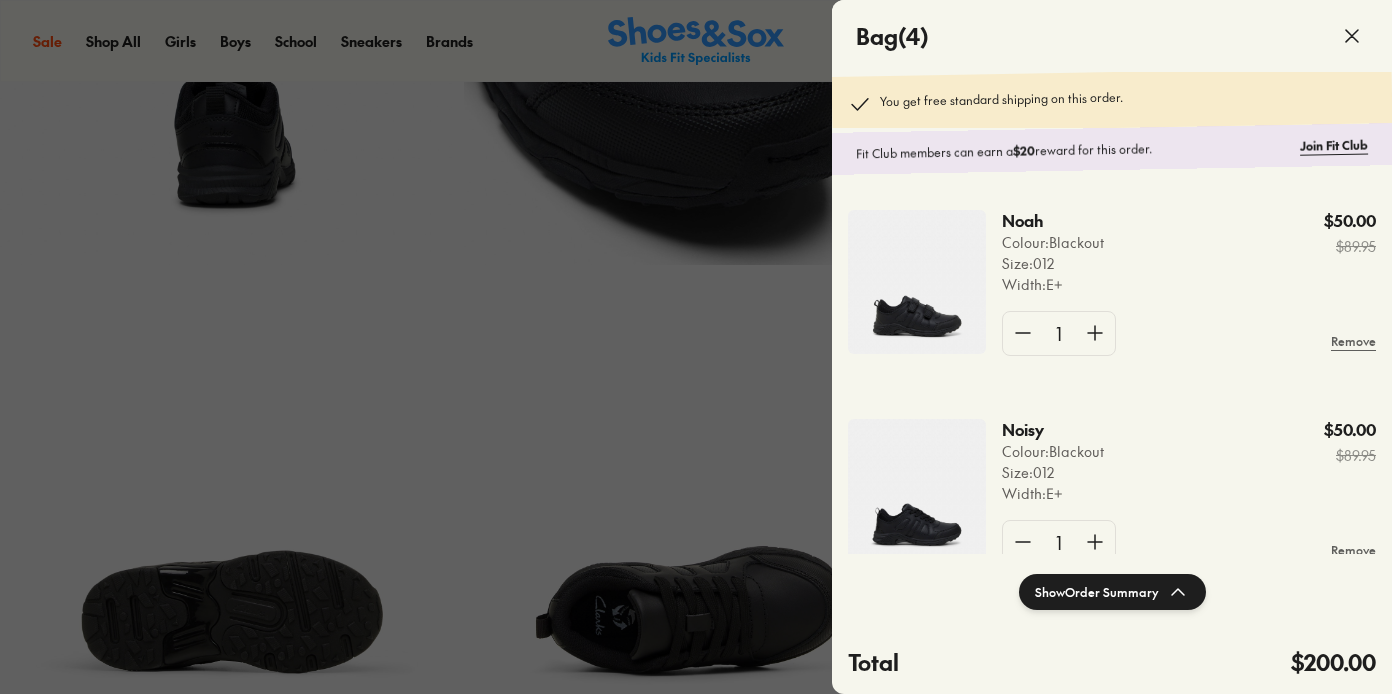 scroll, scrollTop: 0, scrollLeft: 0, axis: both 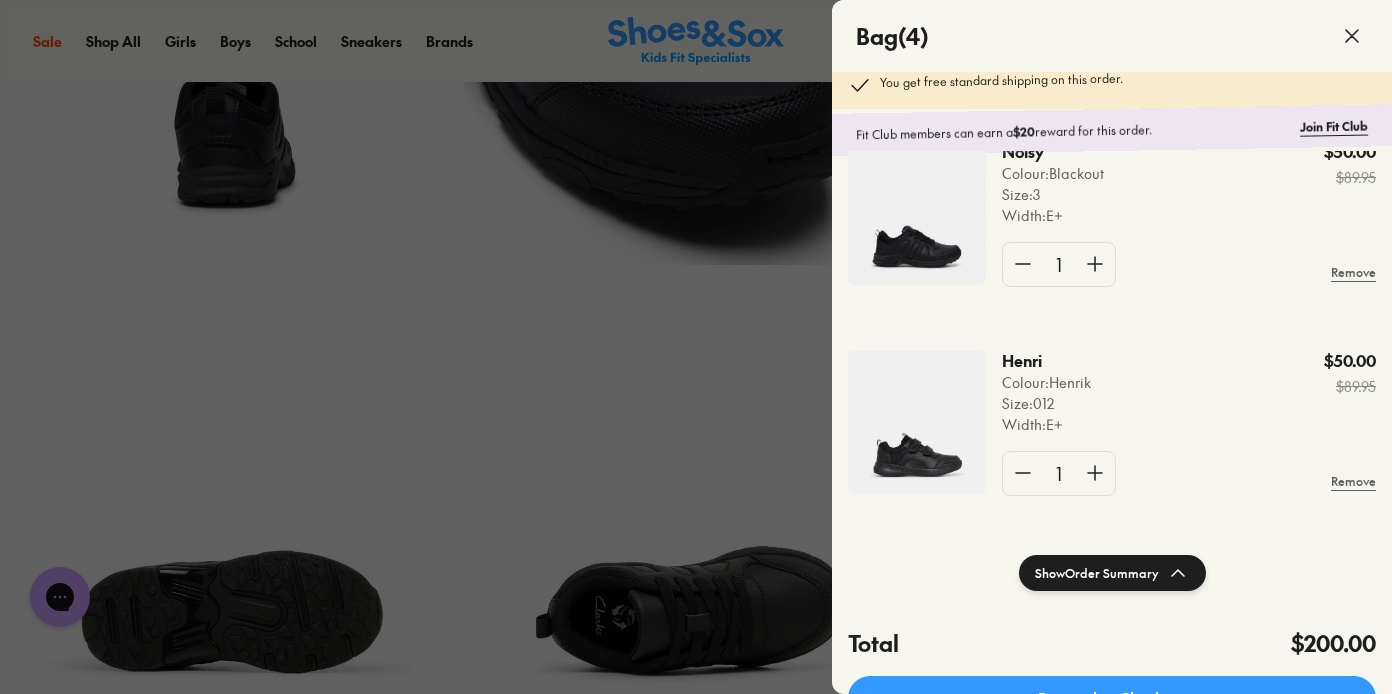 click 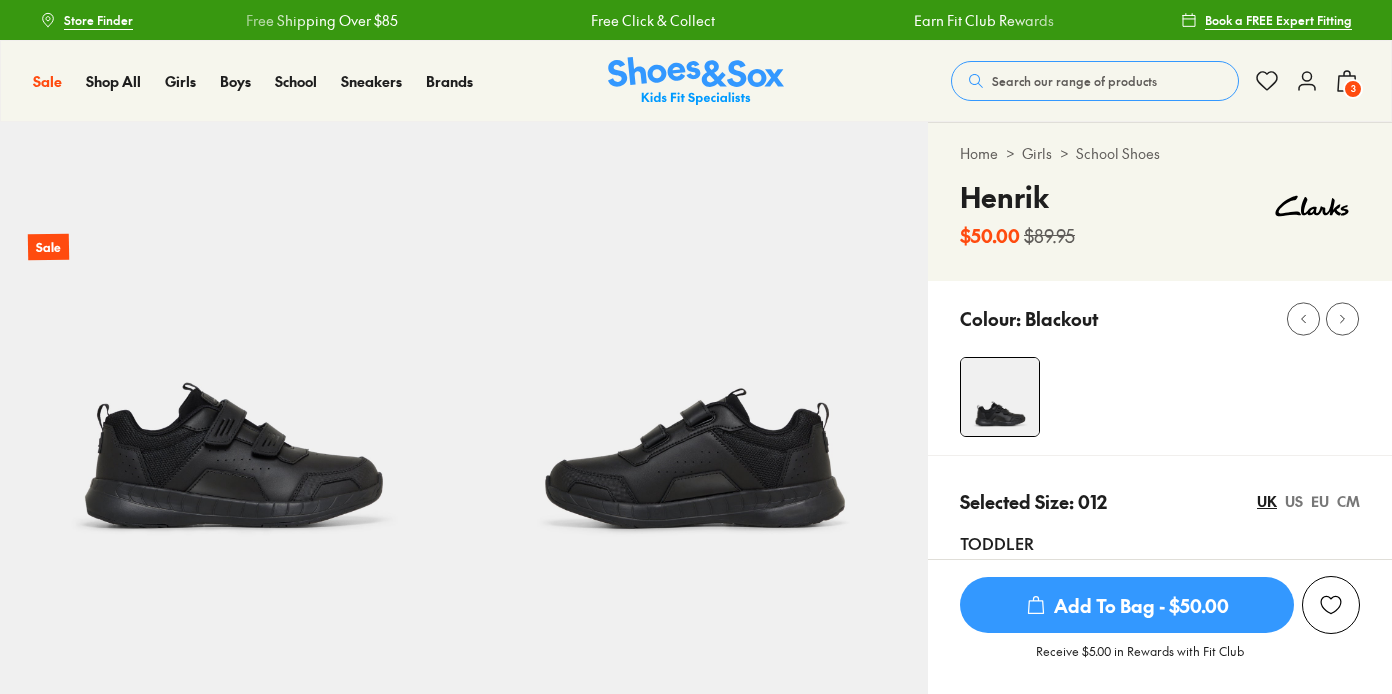 scroll, scrollTop: 311, scrollLeft: 0, axis: vertical 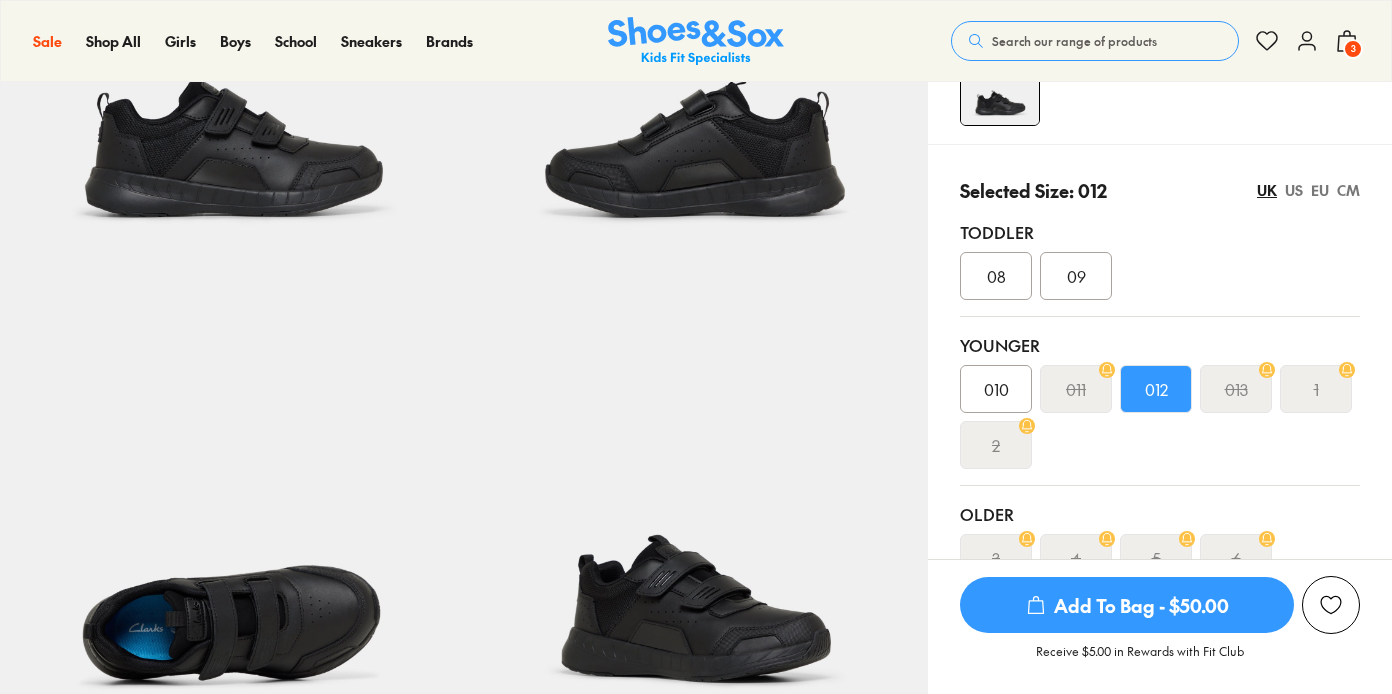 click at bounding box center [1331, 605] 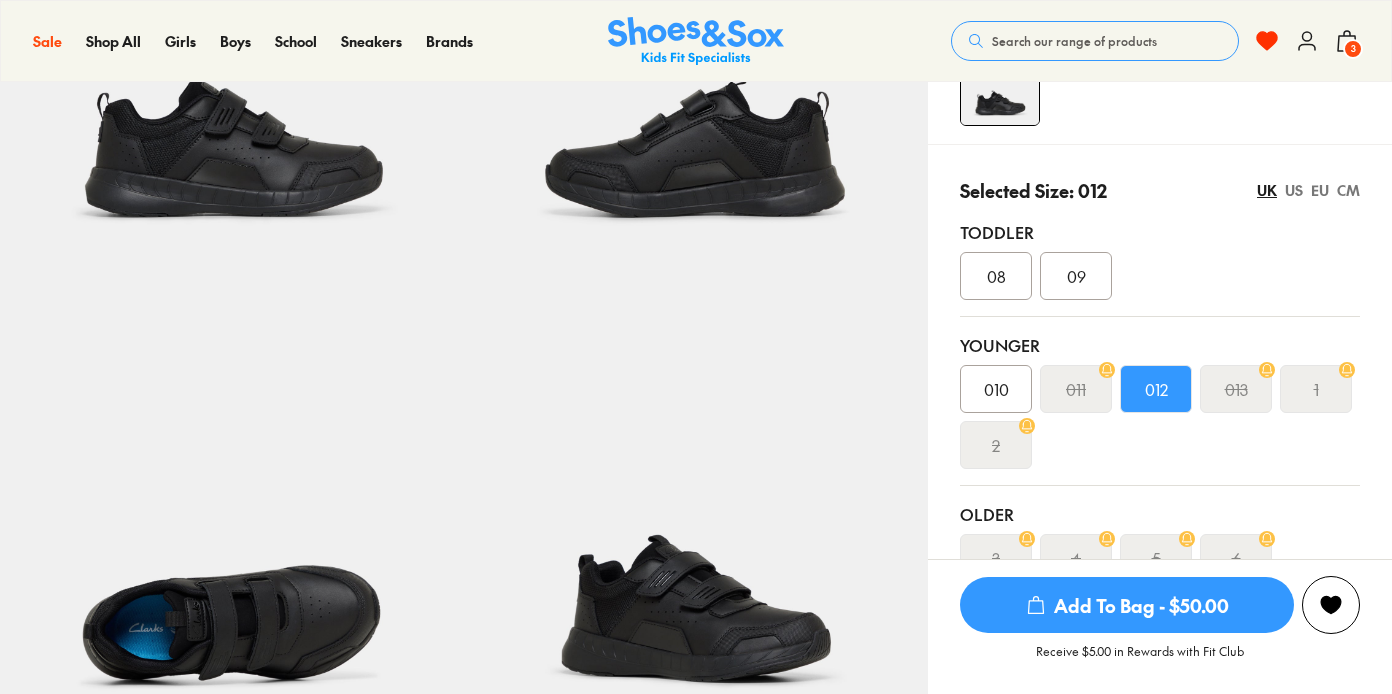 select on "*" 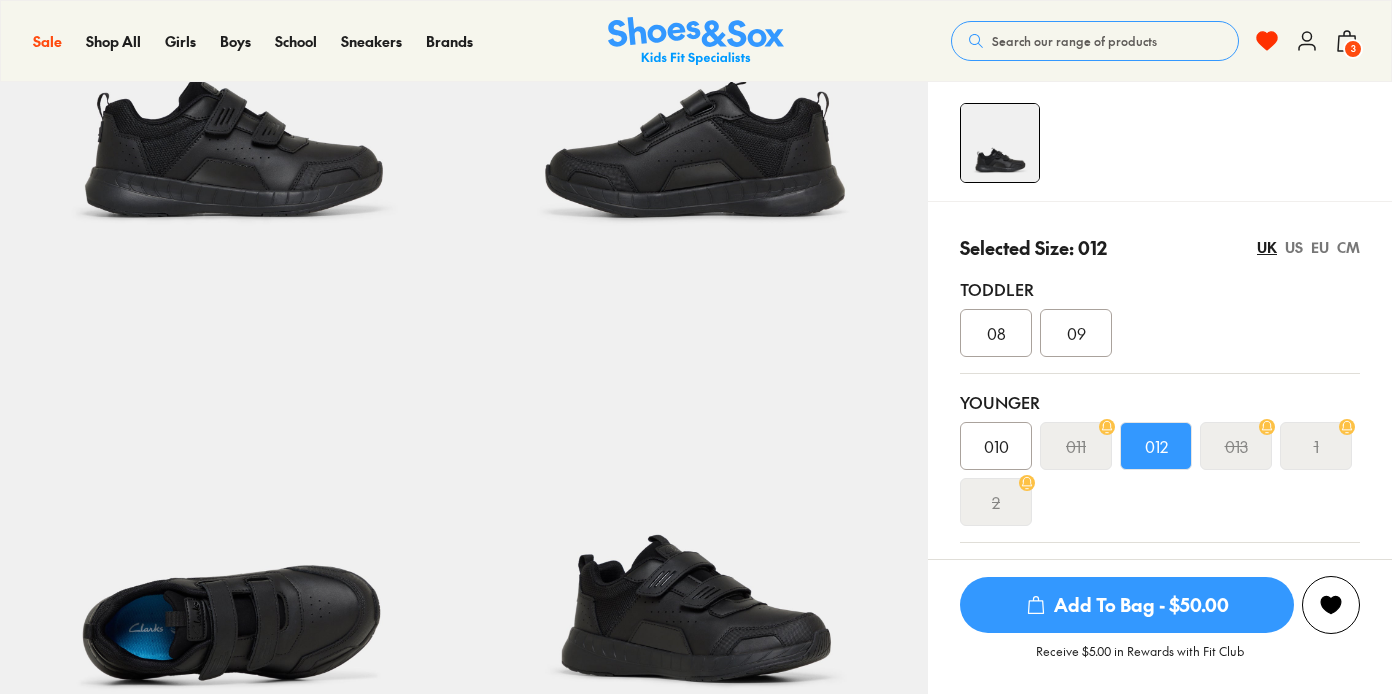 scroll, scrollTop: 311, scrollLeft: 0, axis: vertical 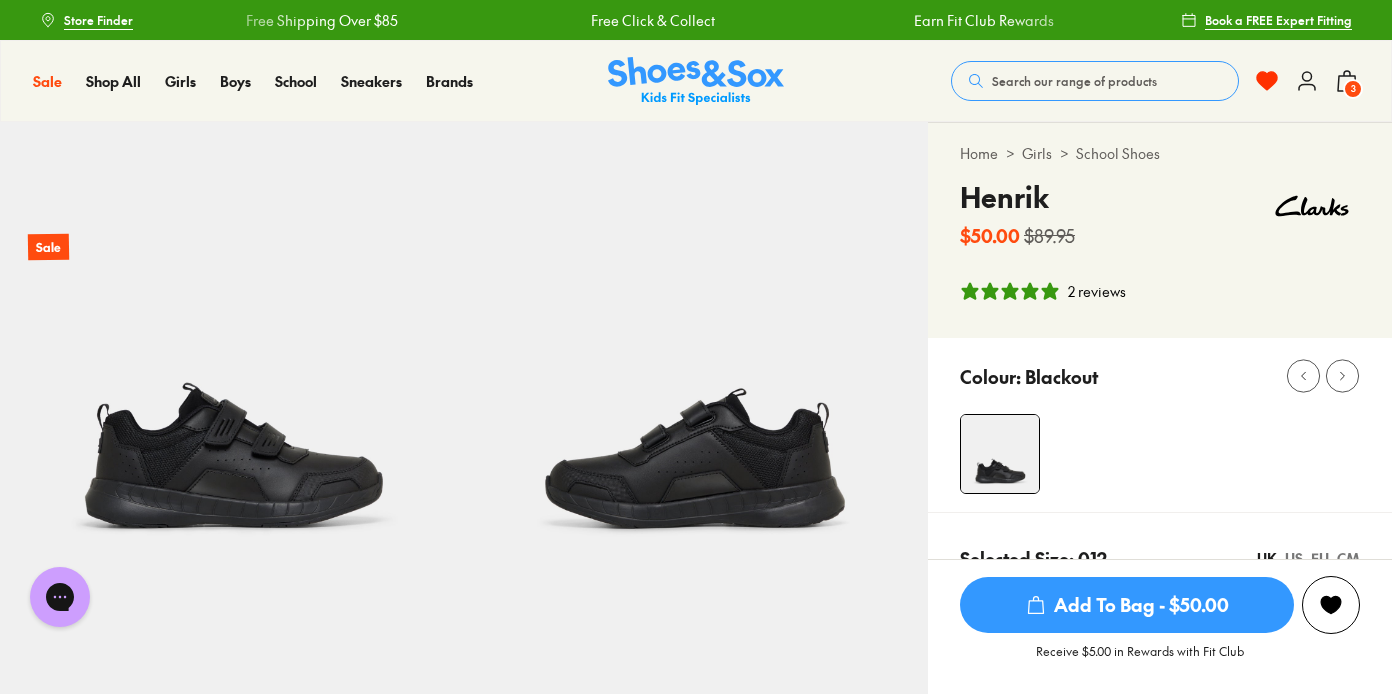 click on "3" at bounding box center (1353, 89) 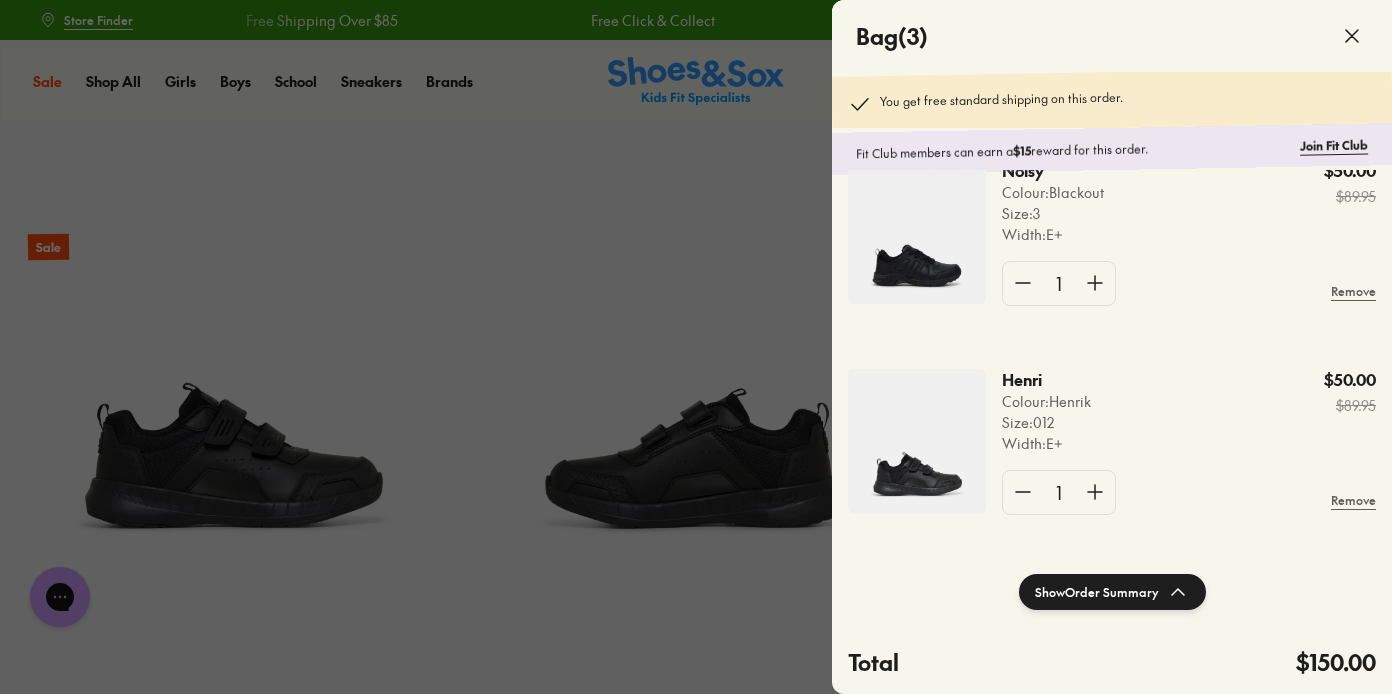 scroll, scrollTop: 264, scrollLeft: 0, axis: vertical 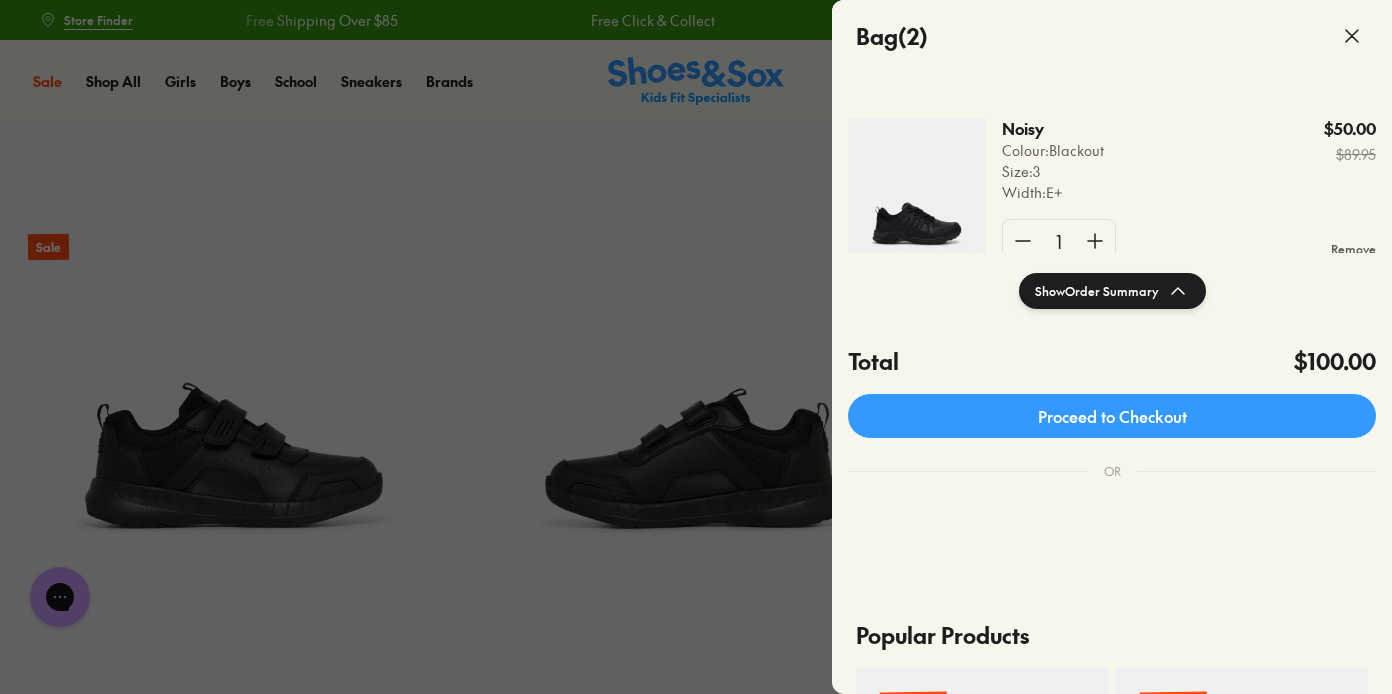 click 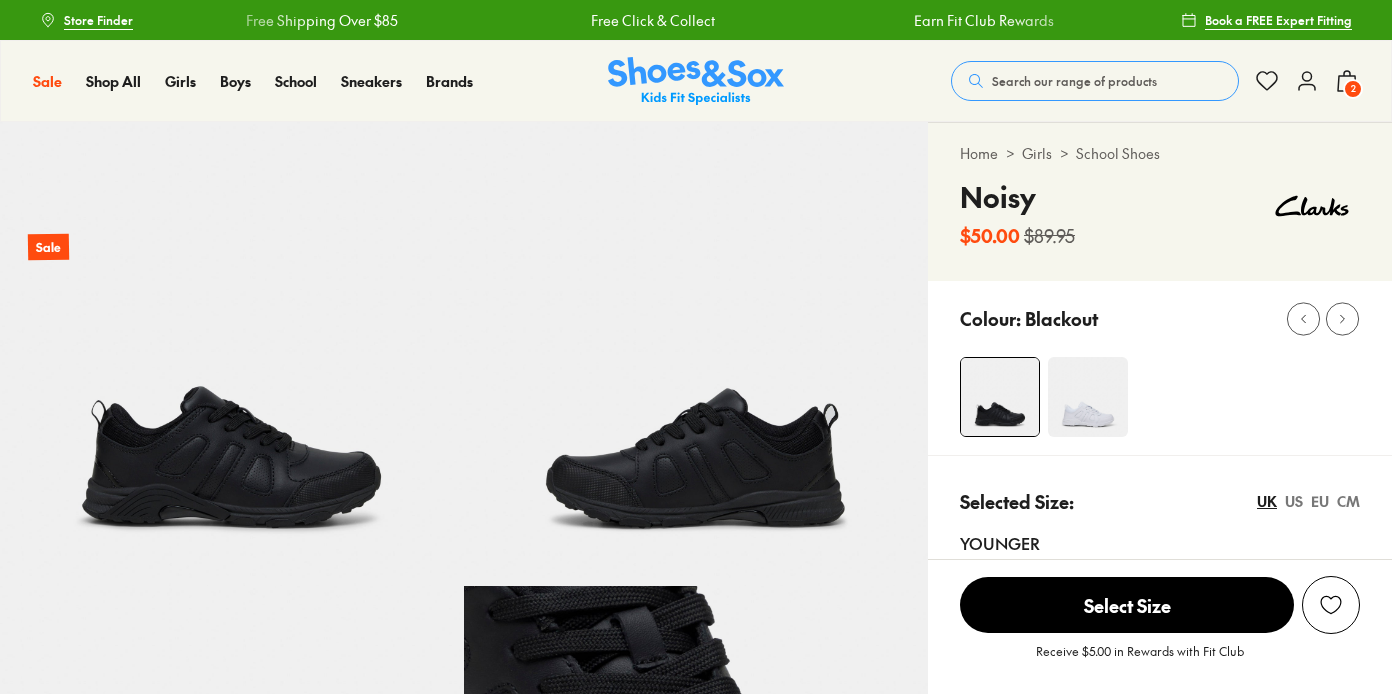 select on "*" 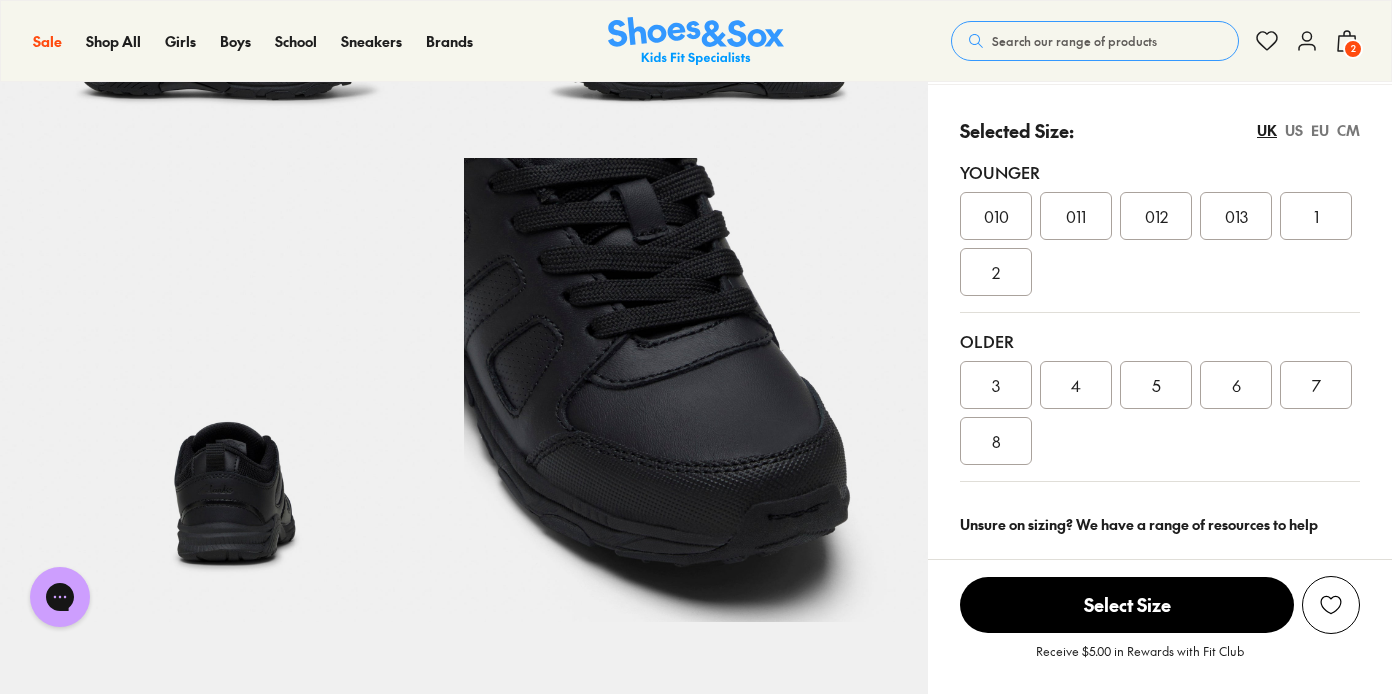scroll, scrollTop: 0, scrollLeft: 0, axis: both 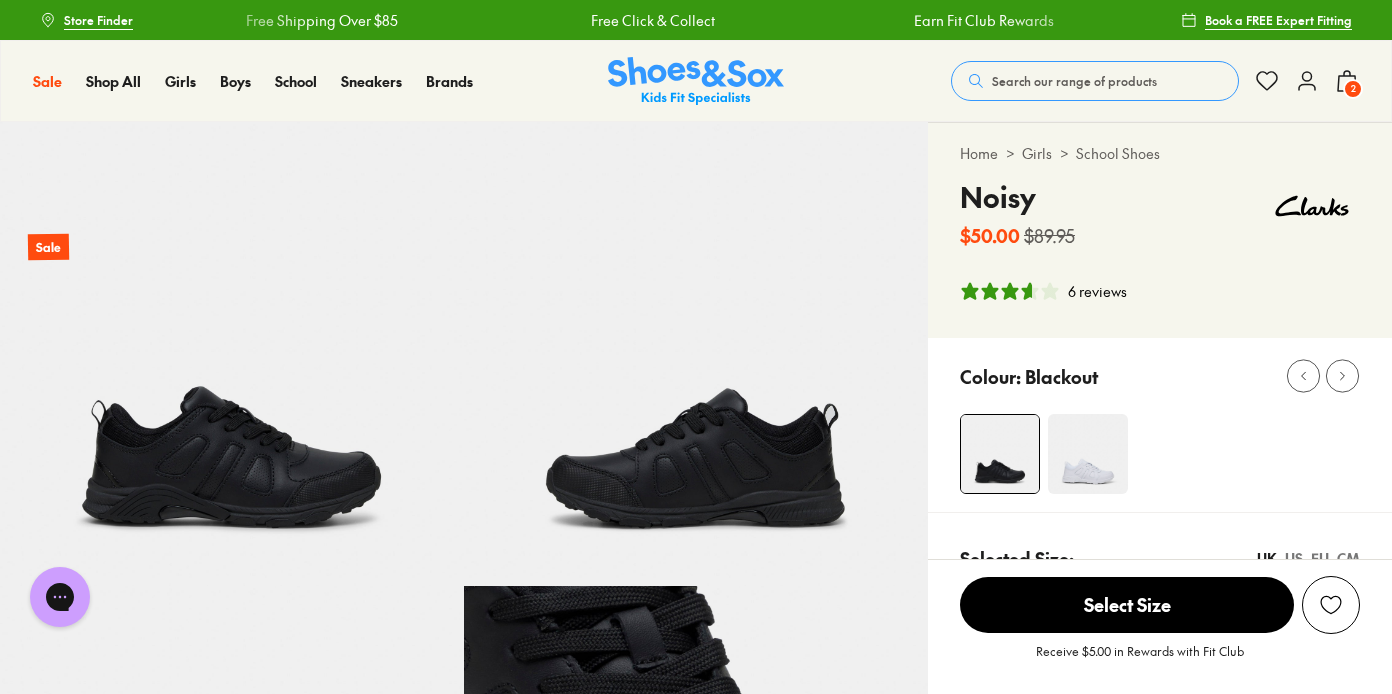 click on "2" at bounding box center (1353, 89) 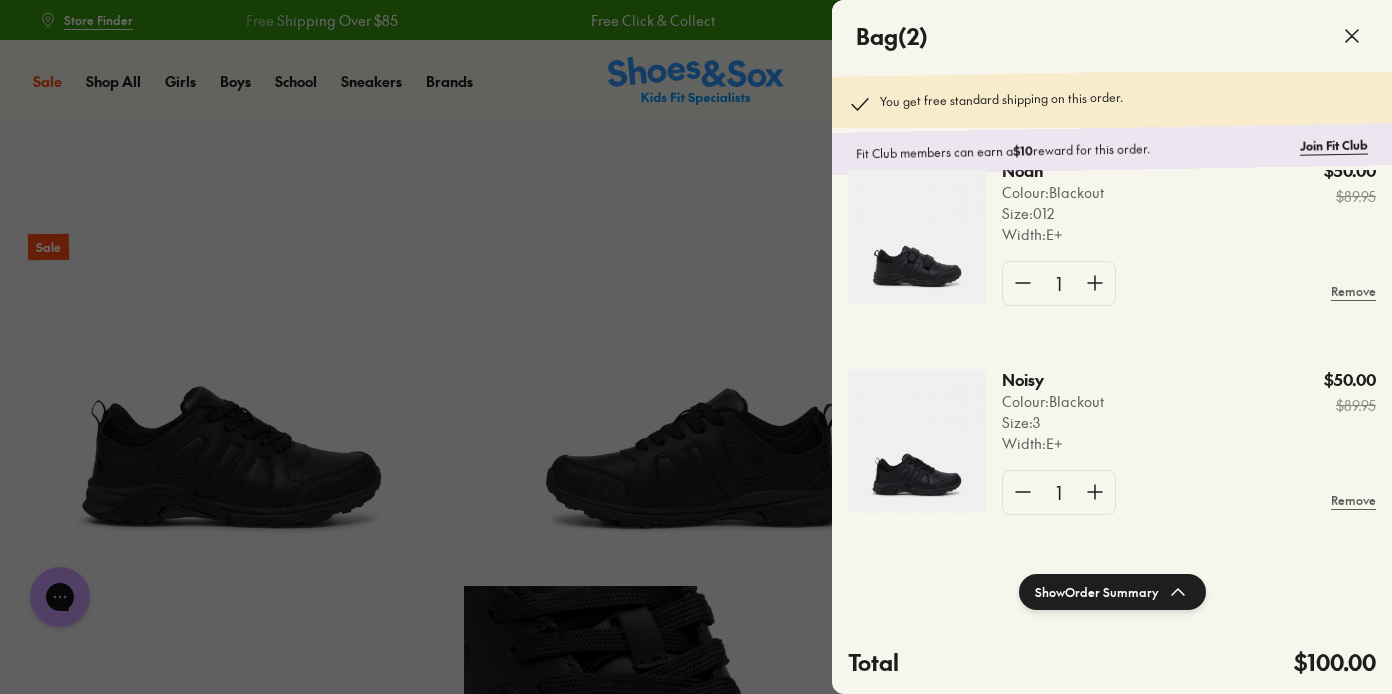 scroll, scrollTop: 56, scrollLeft: 0, axis: vertical 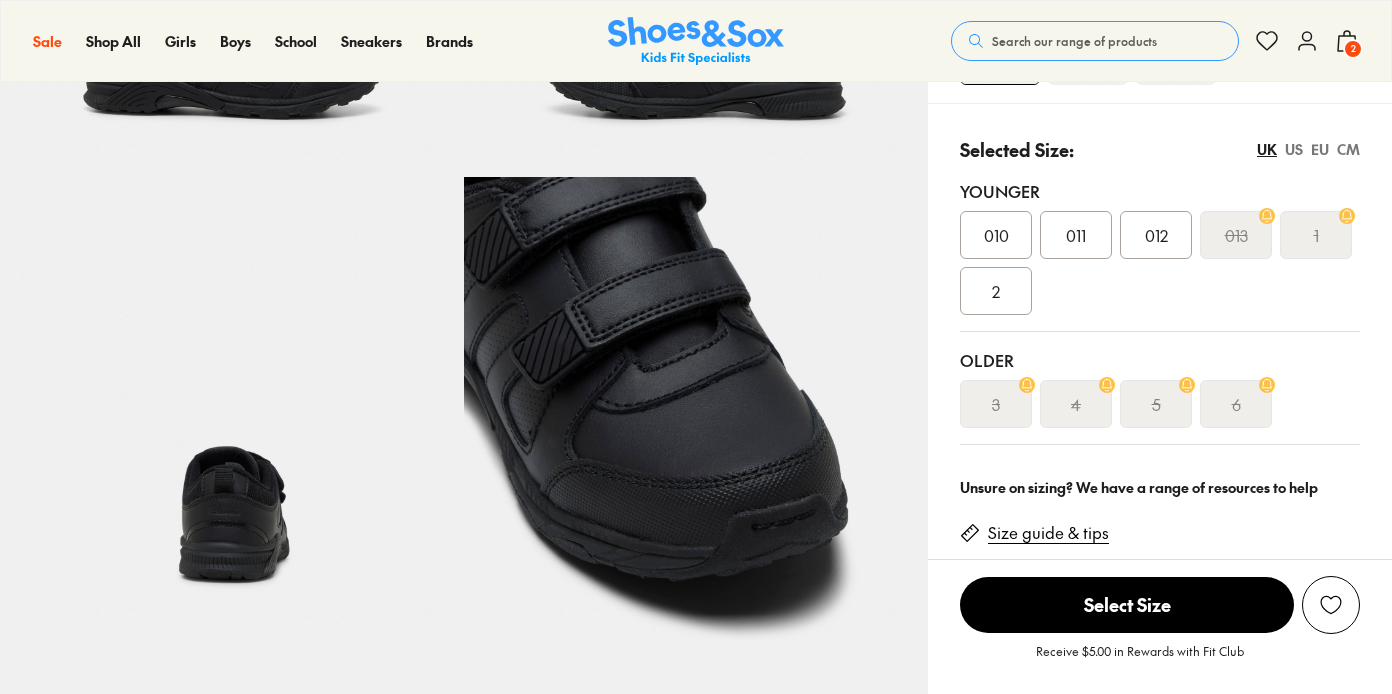 select on "*" 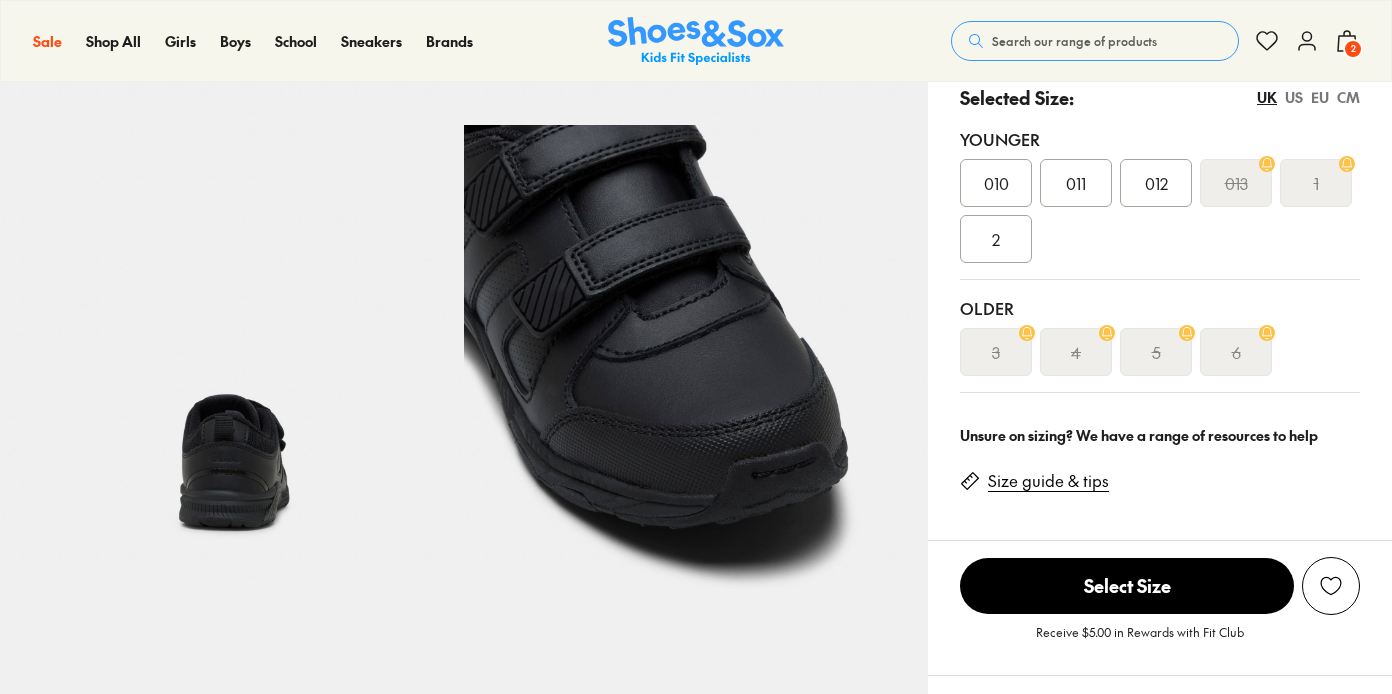 scroll, scrollTop: 0, scrollLeft: 0, axis: both 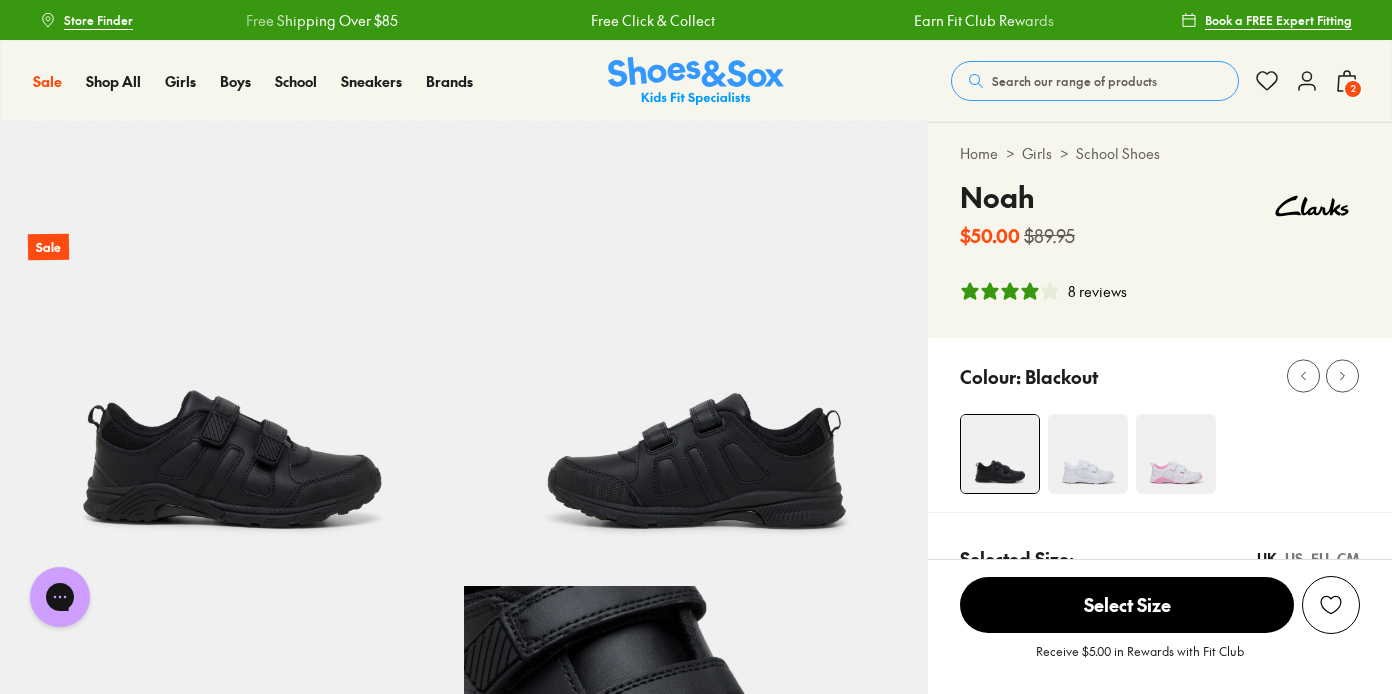 click at bounding box center (1088, 454) 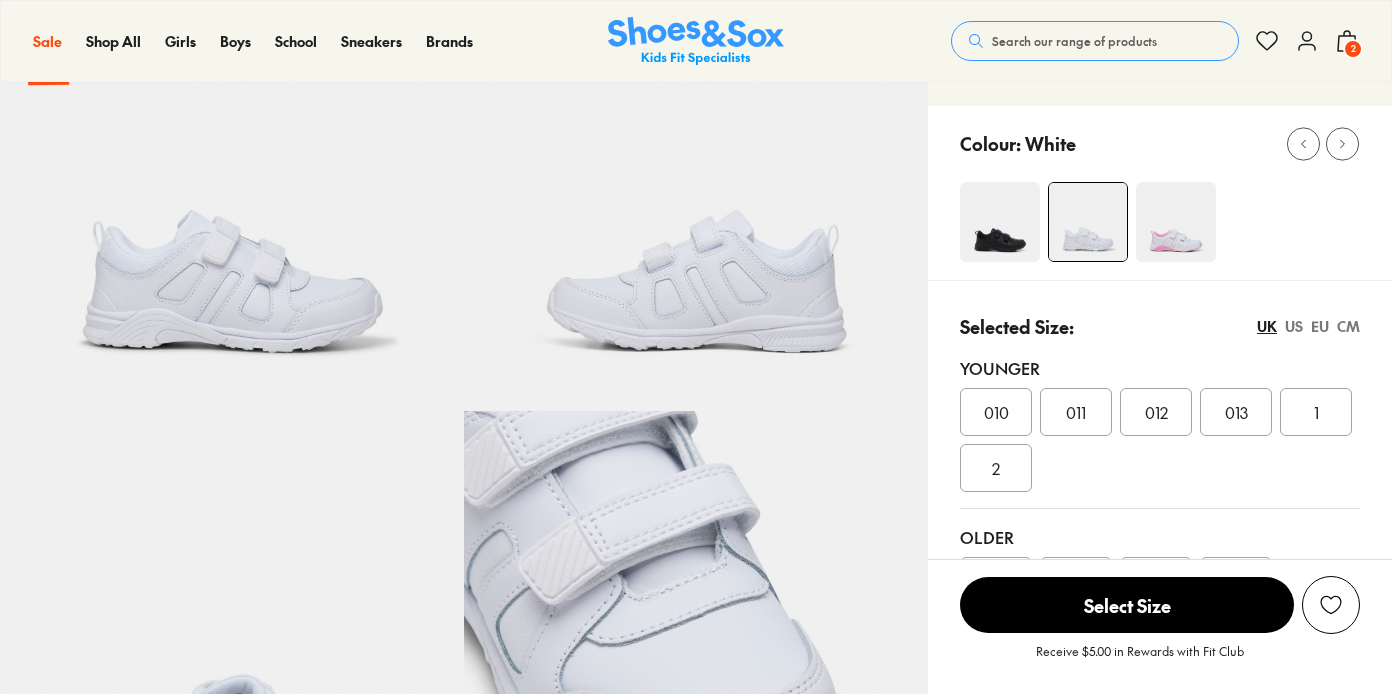 scroll, scrollTop: 0, scrollLeft: 0, axis: both 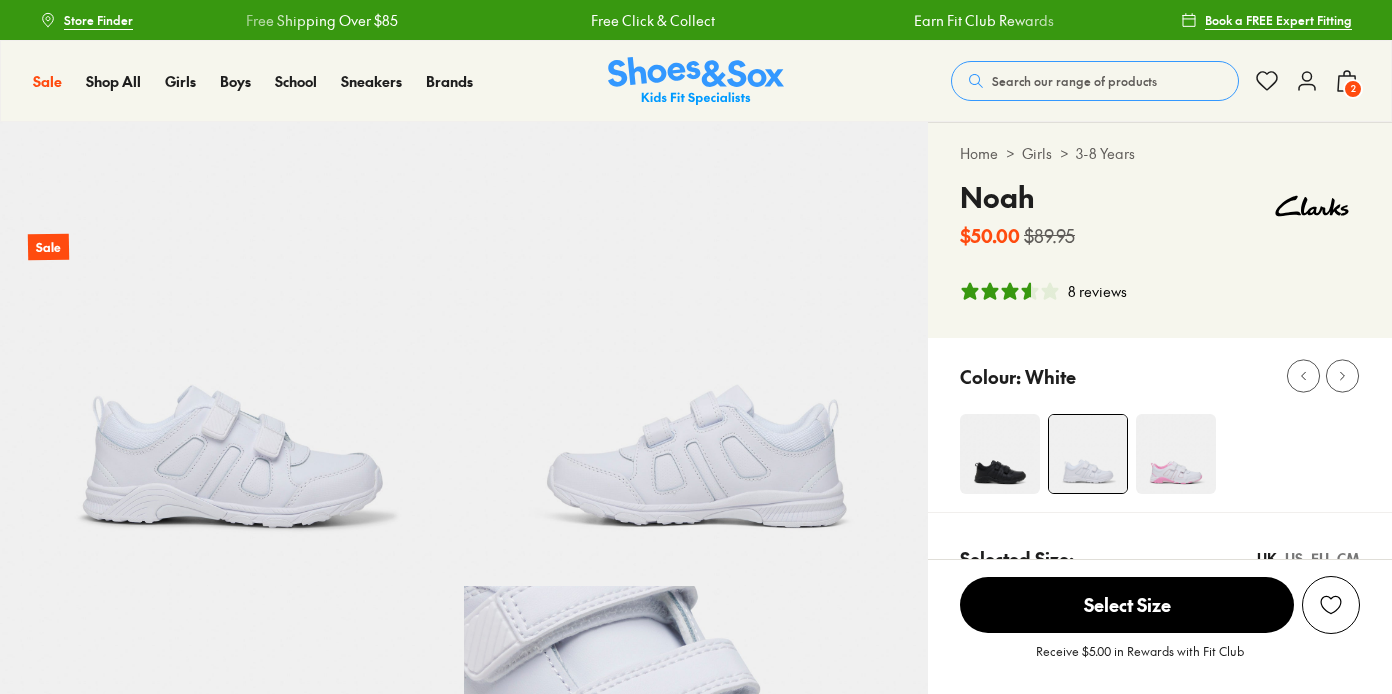 select on "*" 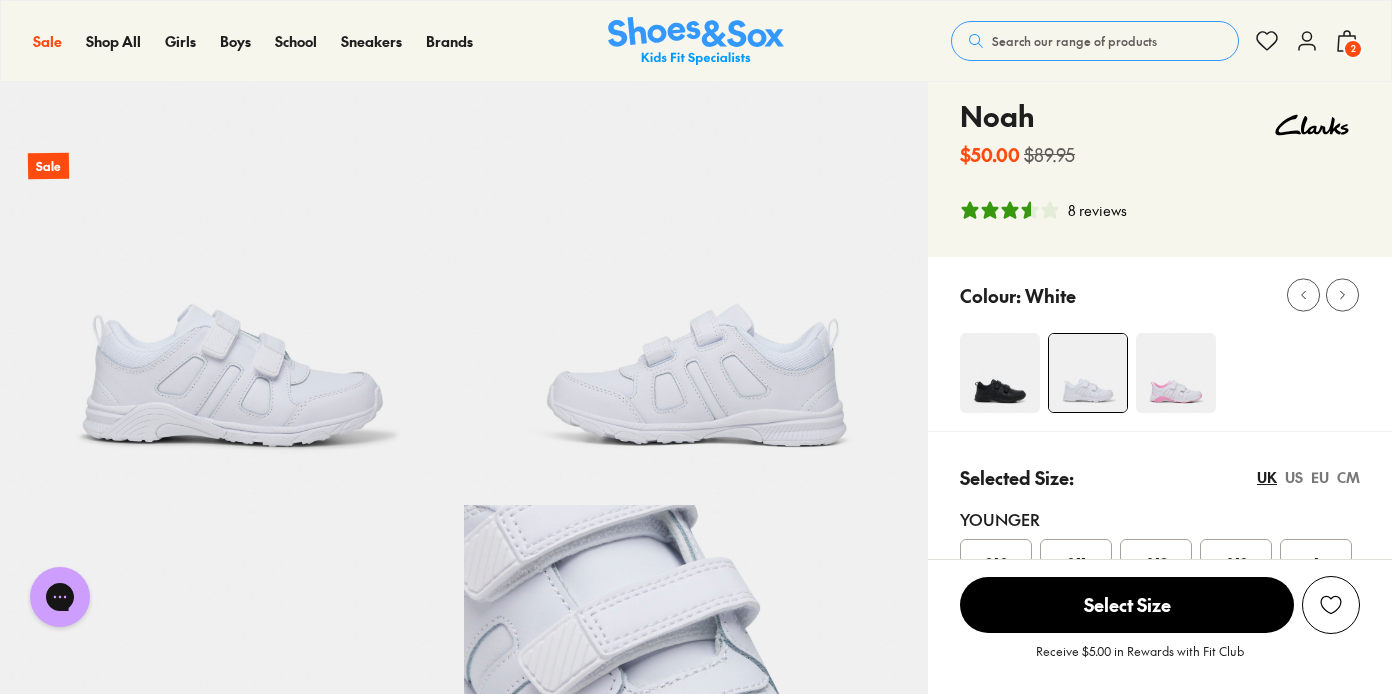 scroll, scrollTop: 26, scrollLeft: 0, axis: vertical 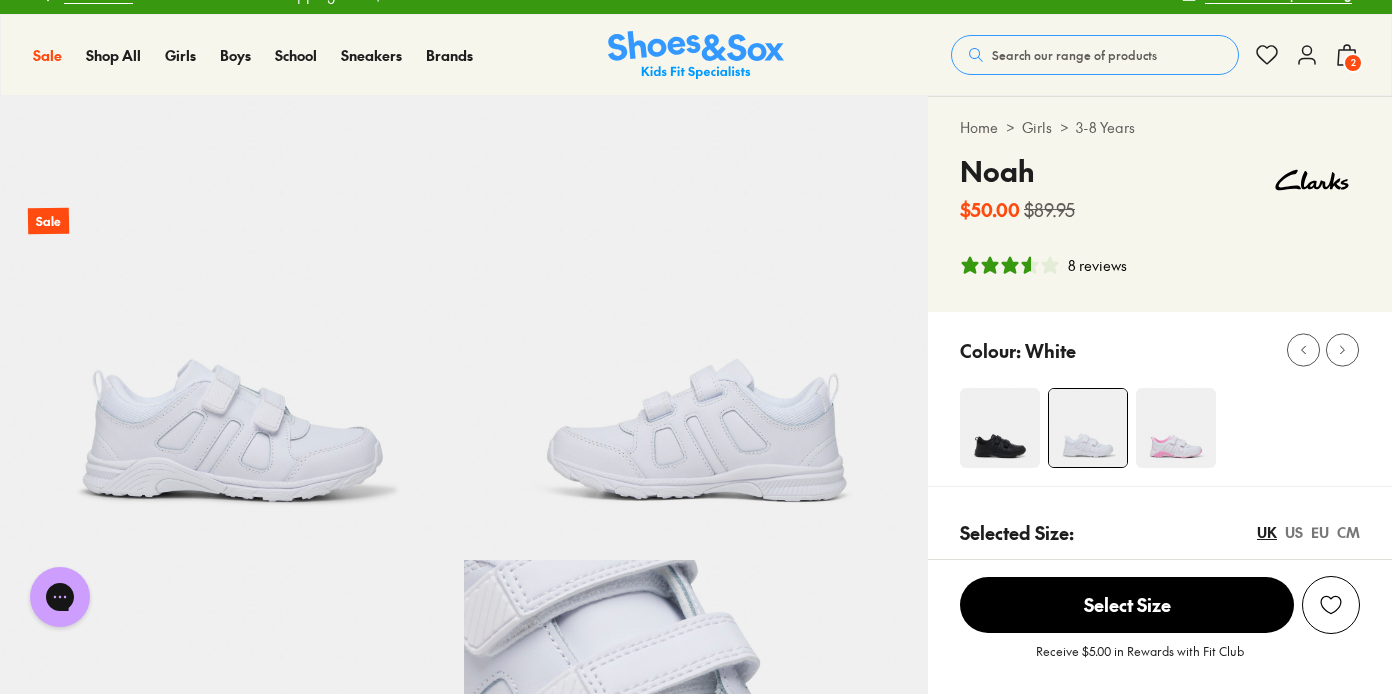 click at bounding box center [1176, 428] 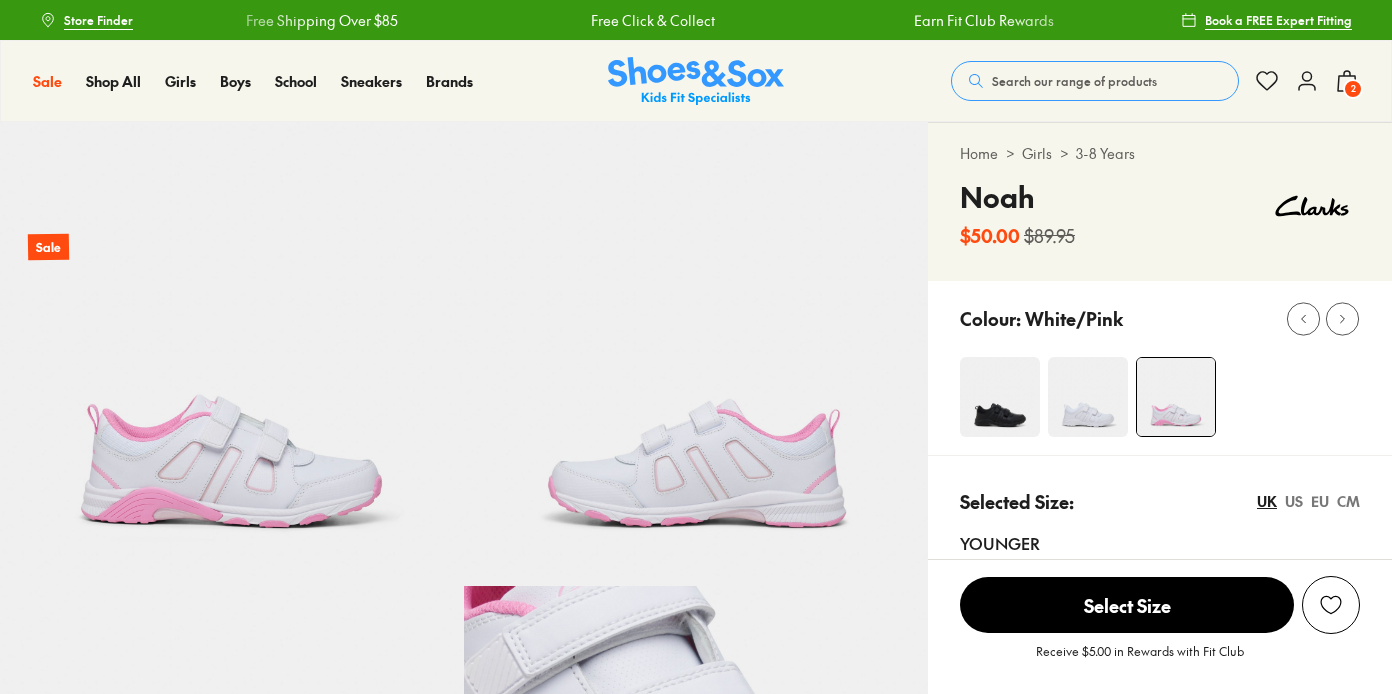 select on "*" 